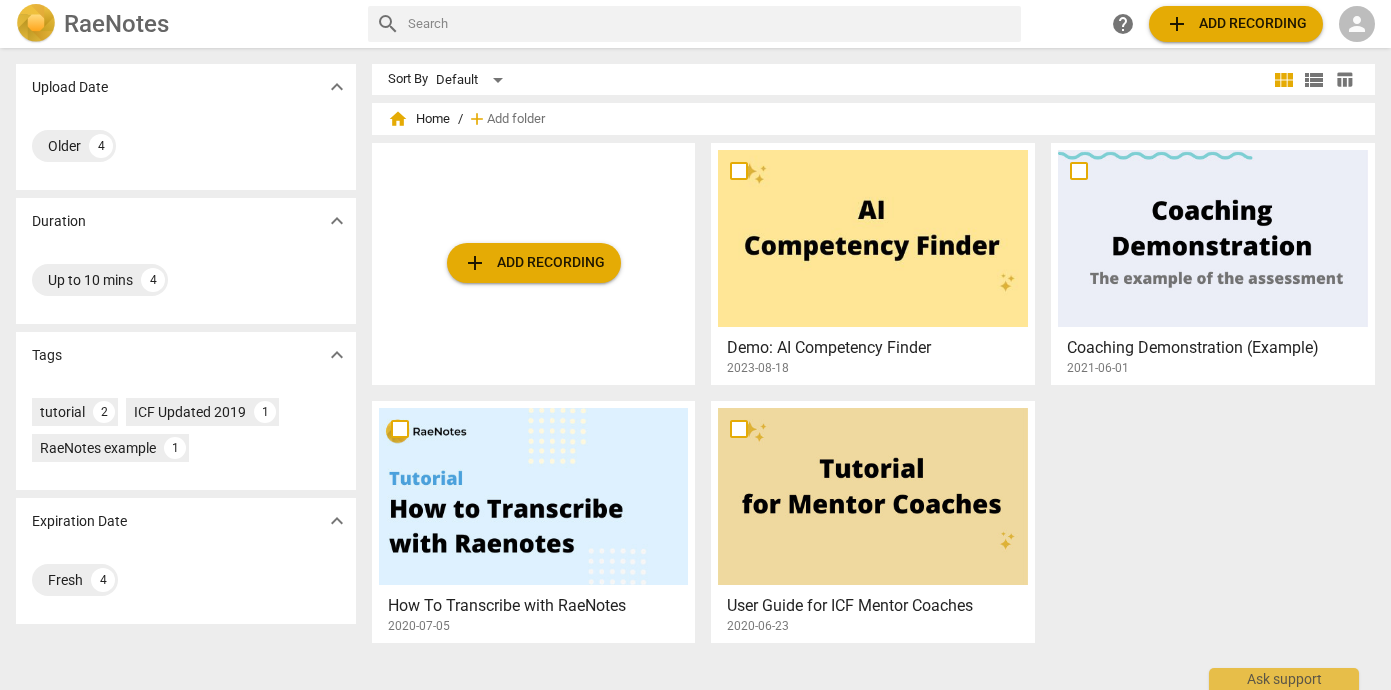 scroll, scrollTop: 0, scrollLeft: 0, axis: both 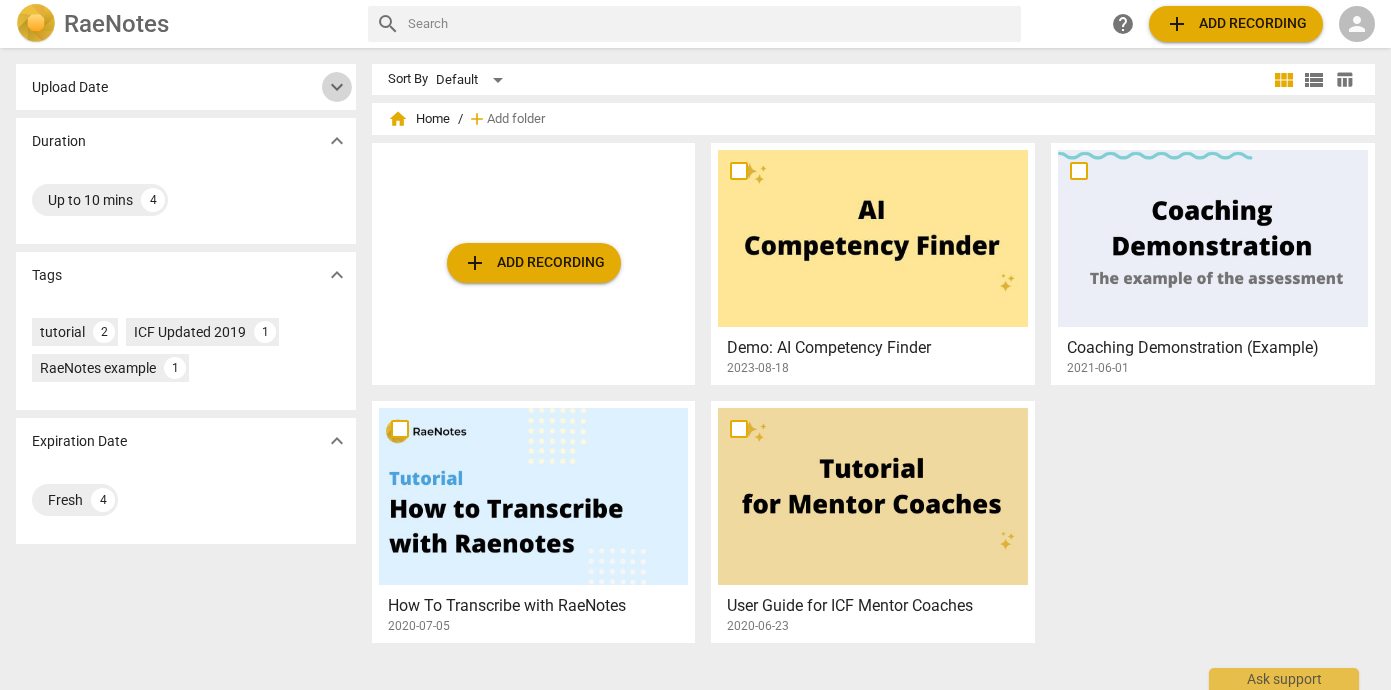 click on "expand_more" at bounding box center (337, 87) 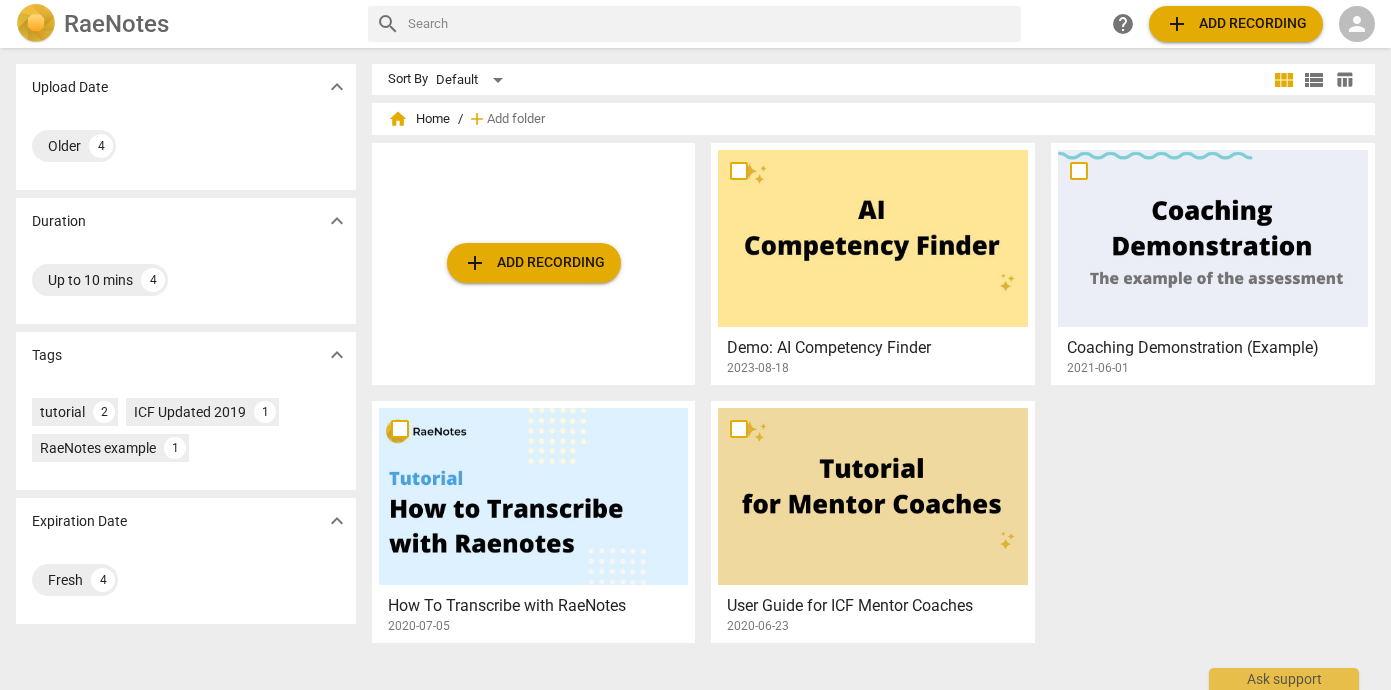 click on "person" at bounding box center (1357, 24) 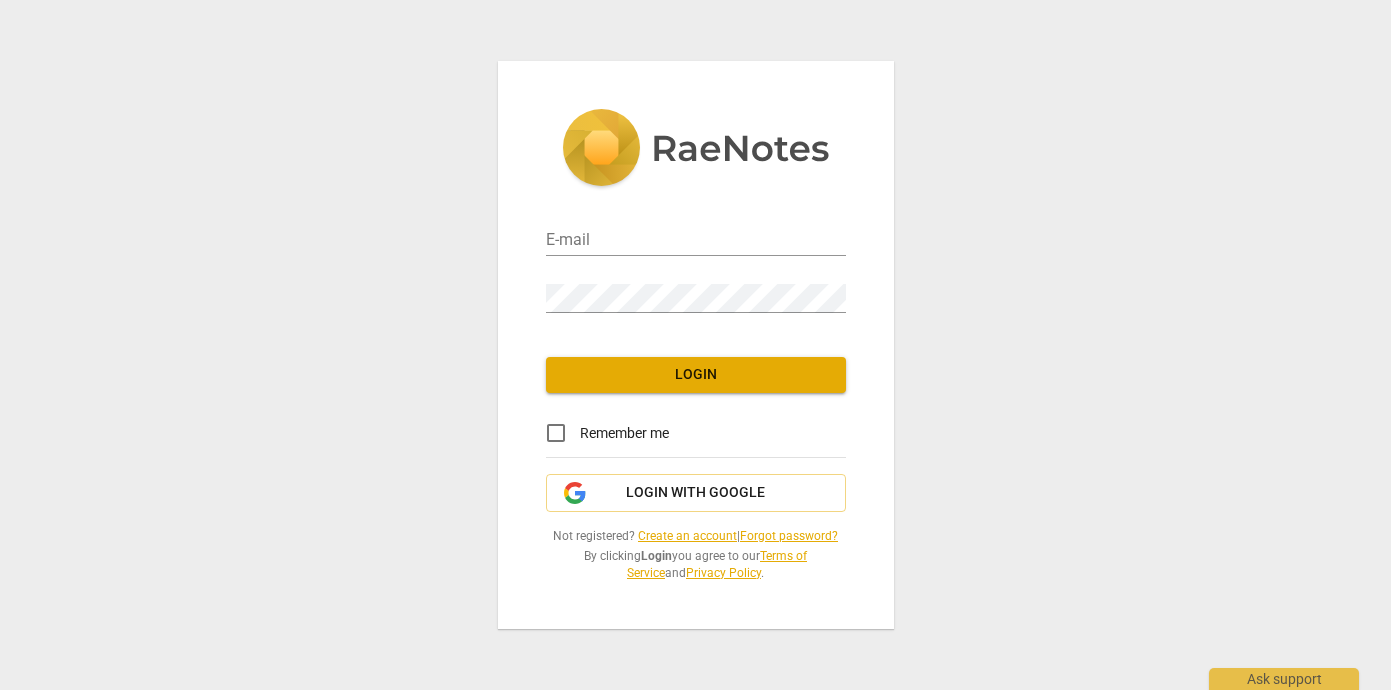 scroll, scrollTop: 0, scrollLeft: 0, axis: both 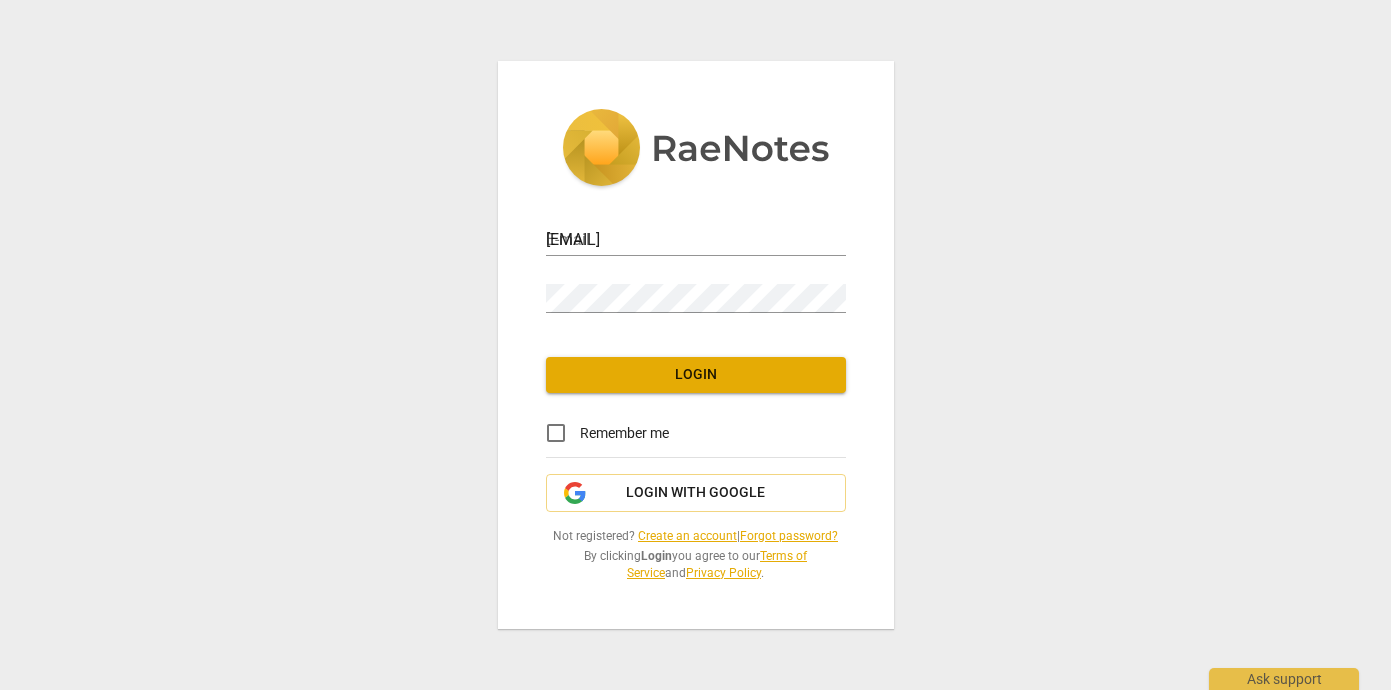 click on "Login" at bounding box center [696, 375] 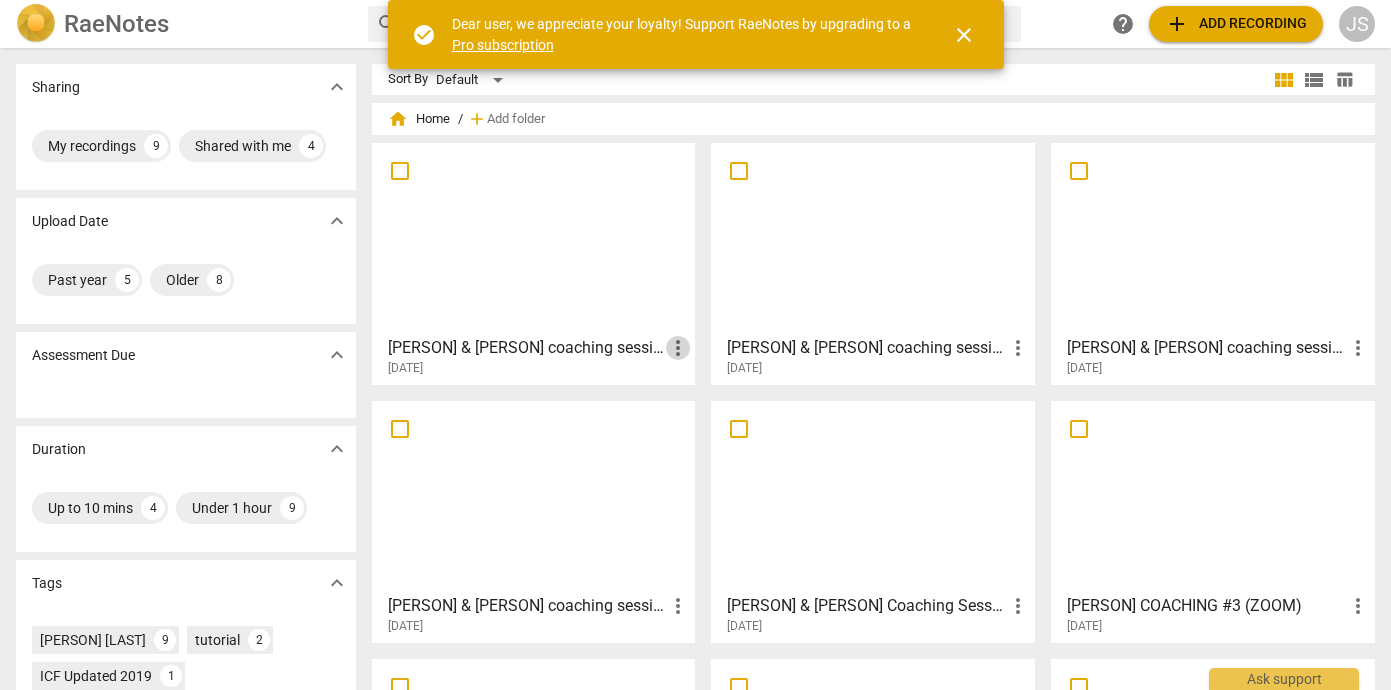 click on "more_vert" at bounding box center [678, 348] 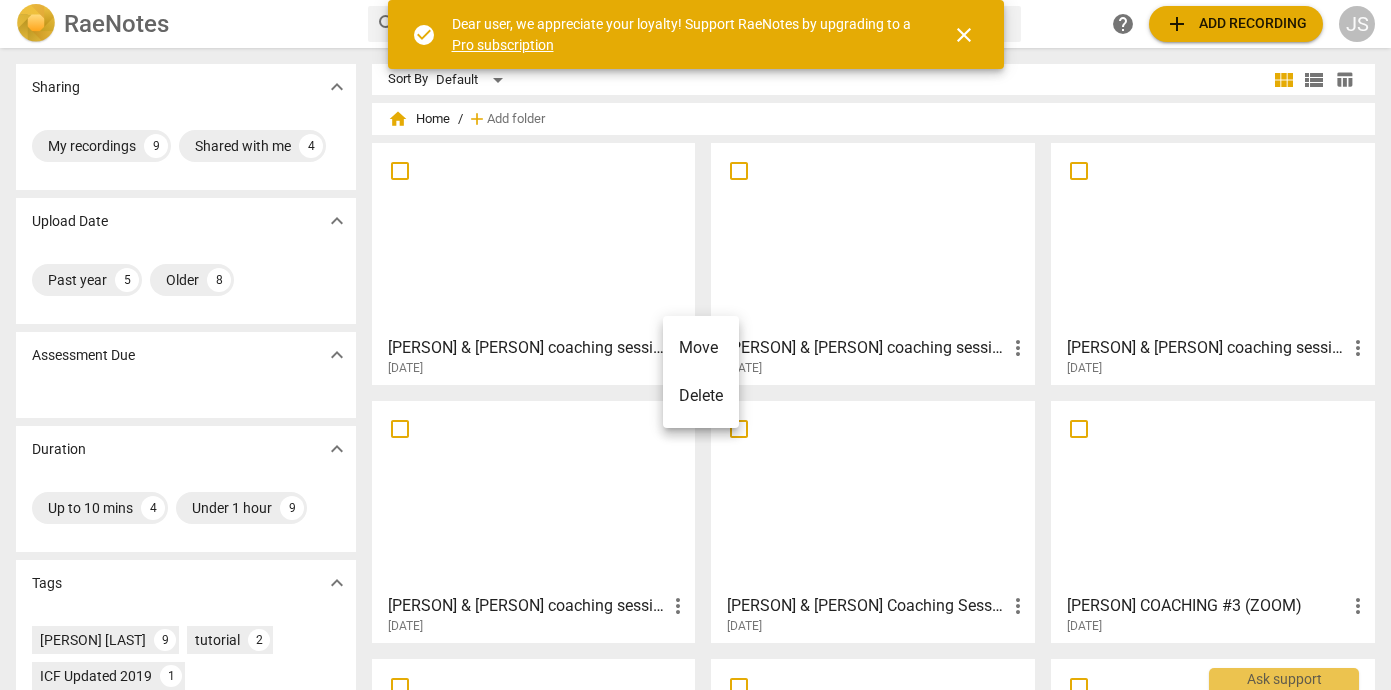 click at bounding box center (695, 345) 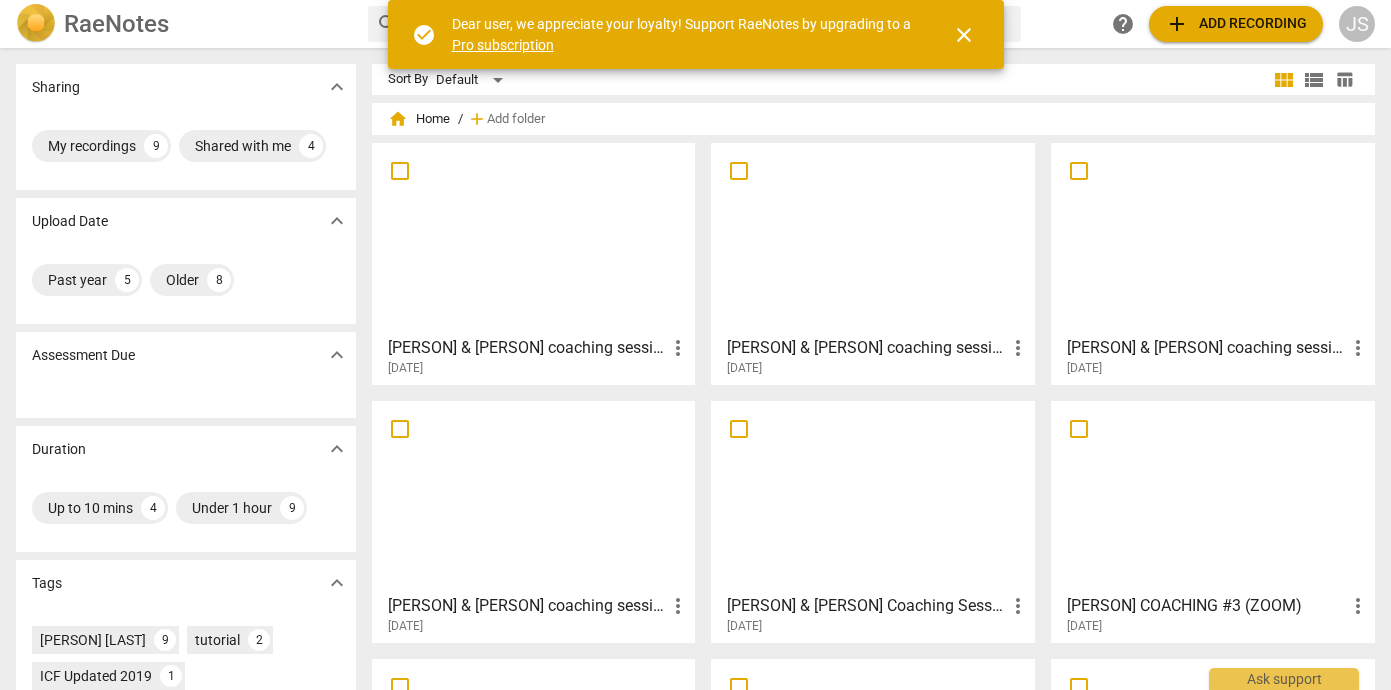 click on "more_vert" at bounding box center [678, 348] 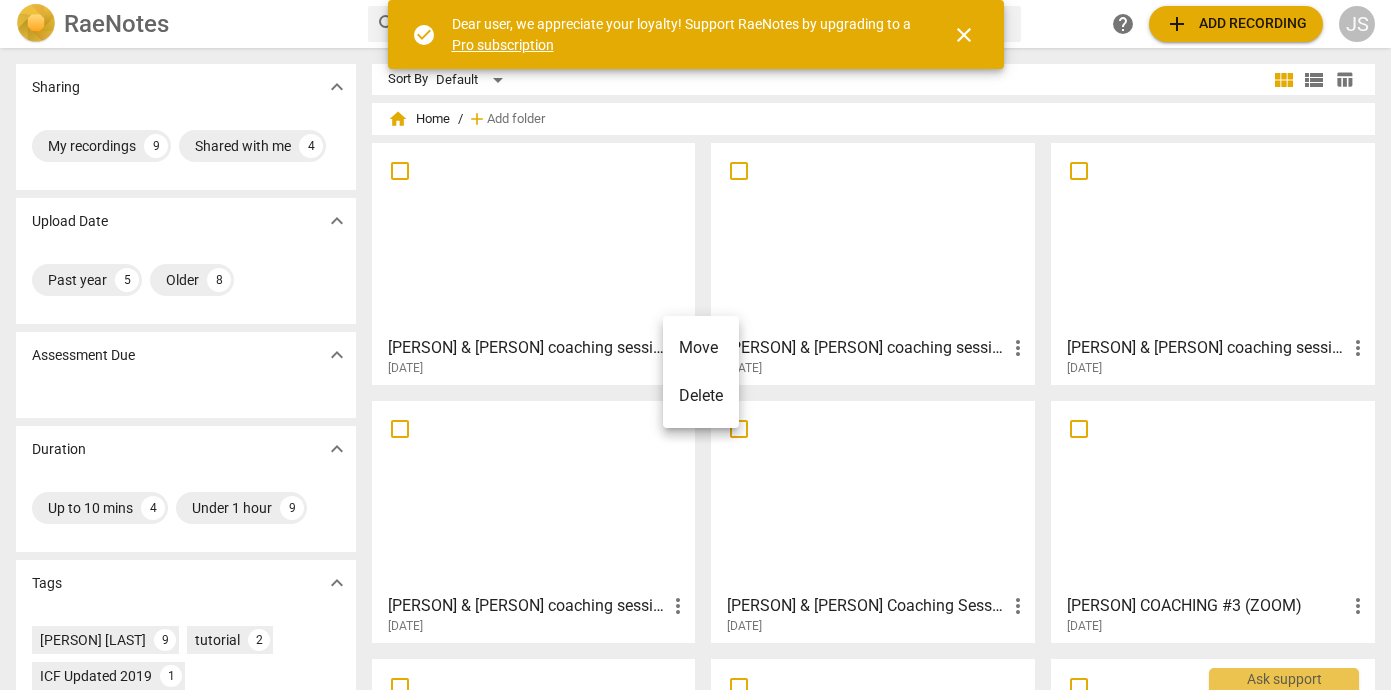 click at bounding box center (695, 345) 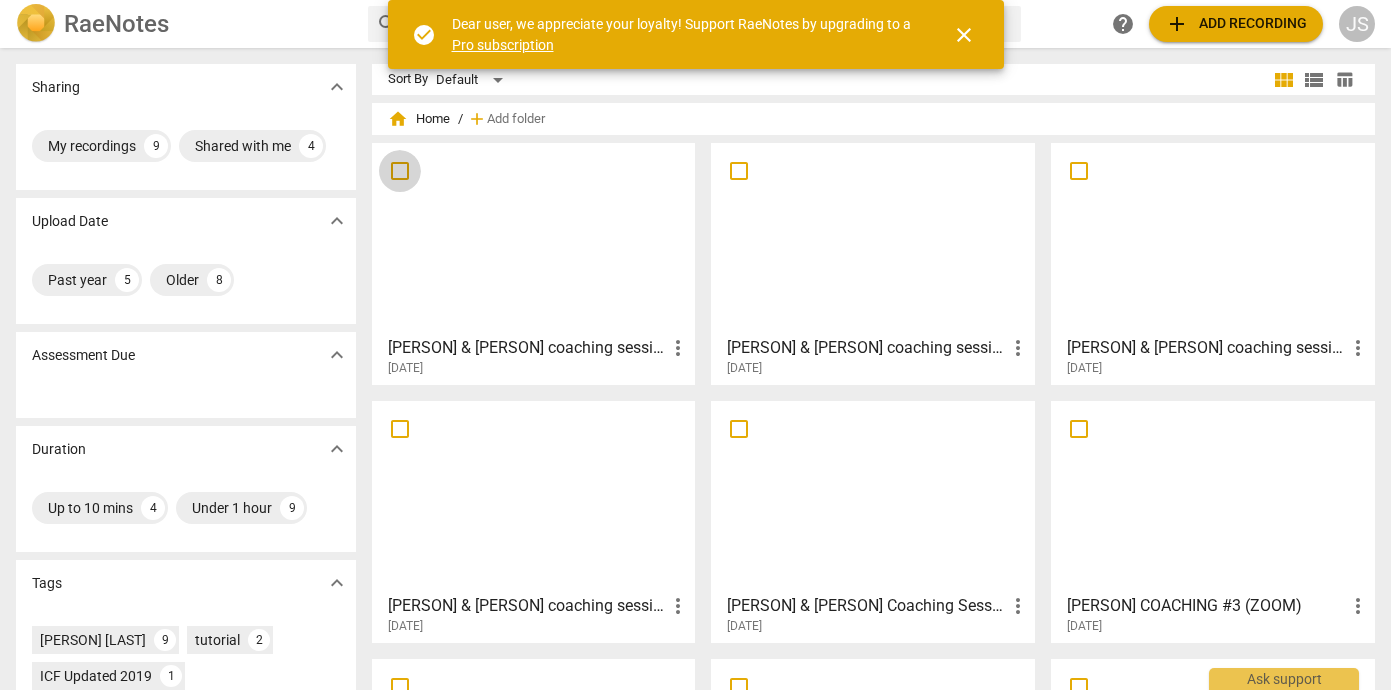 click at bounding box center [400, 171] 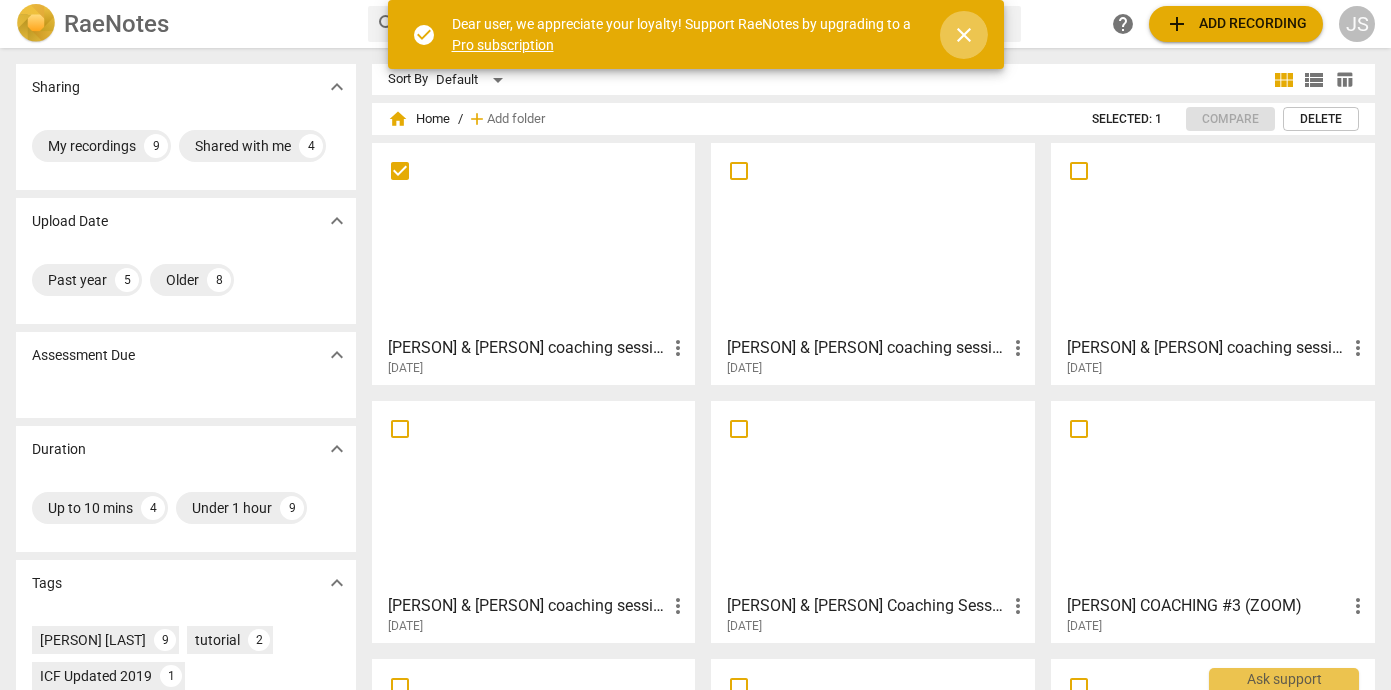 click on "close" at bounding box center [964, 35] 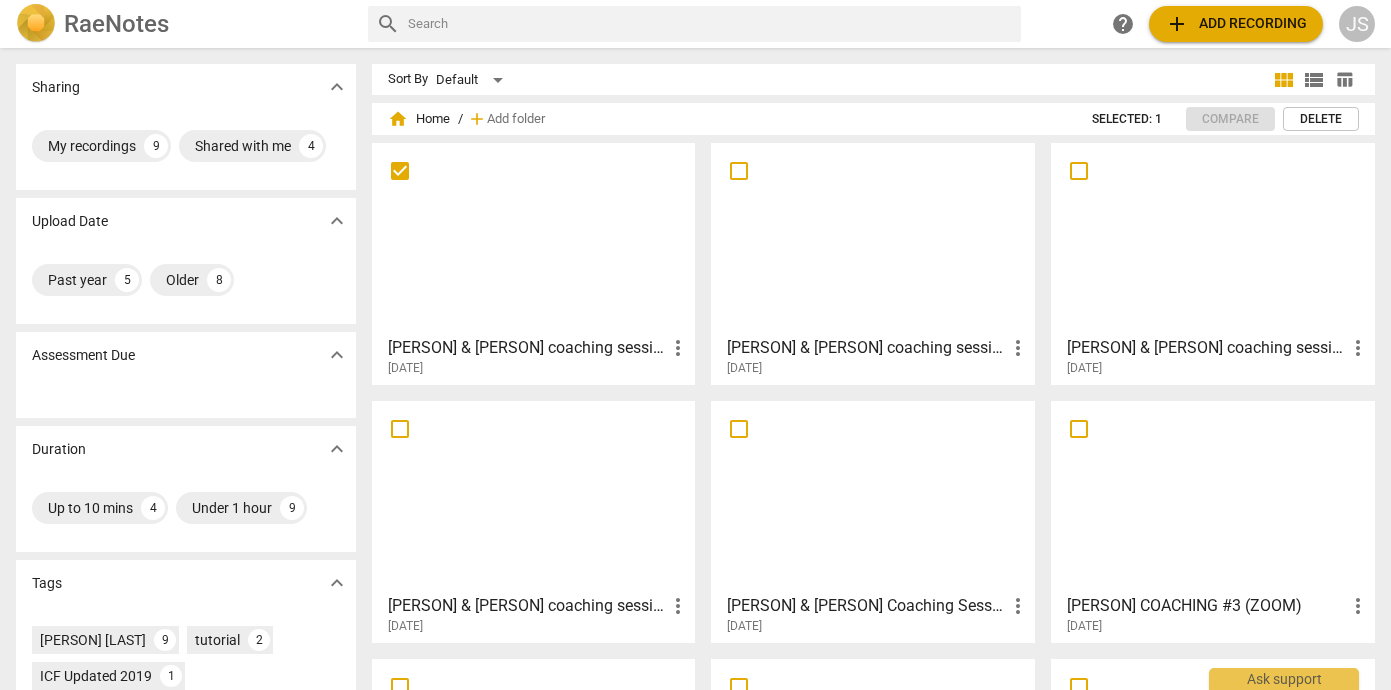 click at bounding box center (739, 171) 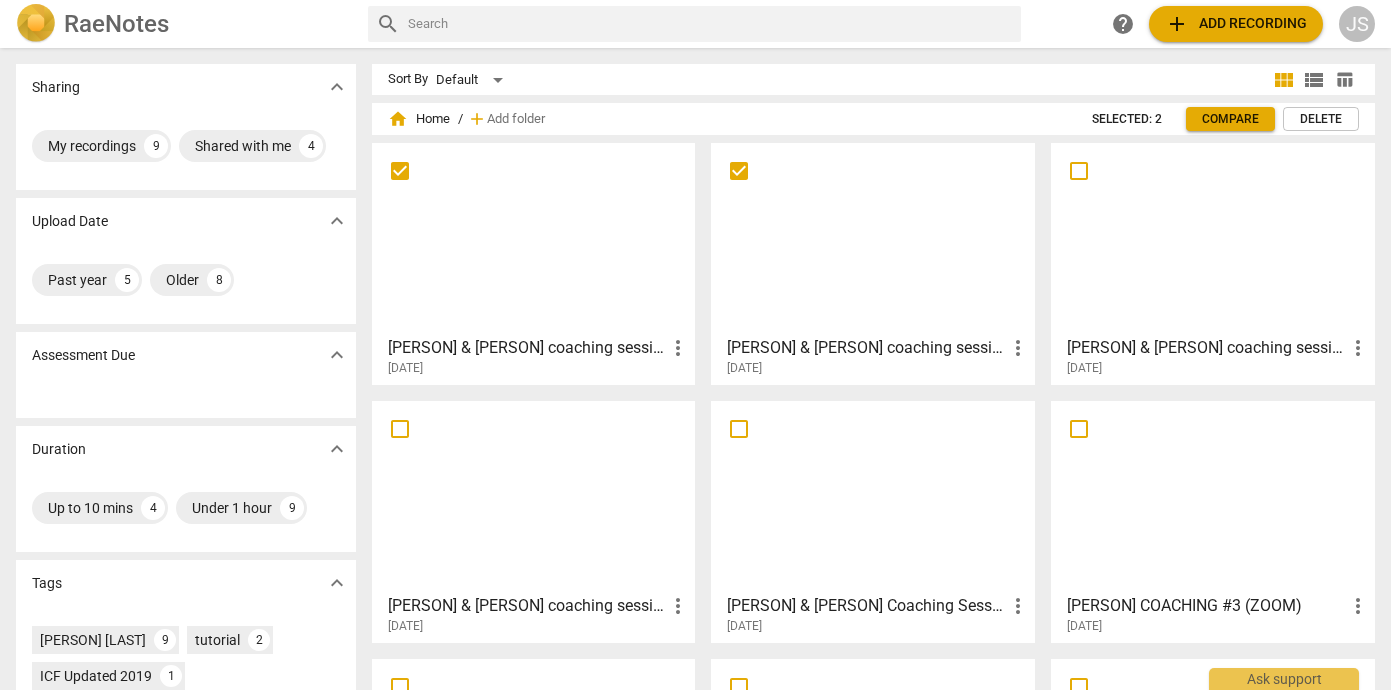 click at bounding box center (739, 171) 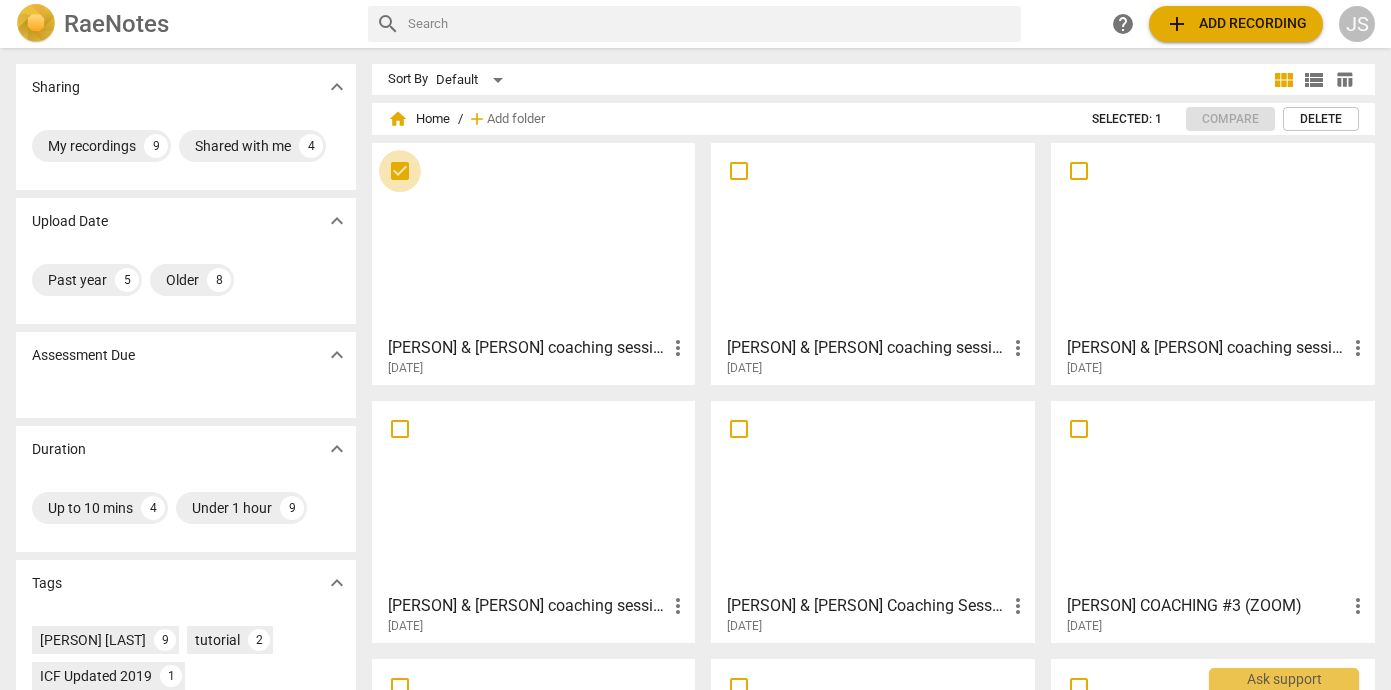 click at bounding box center (400, 171) 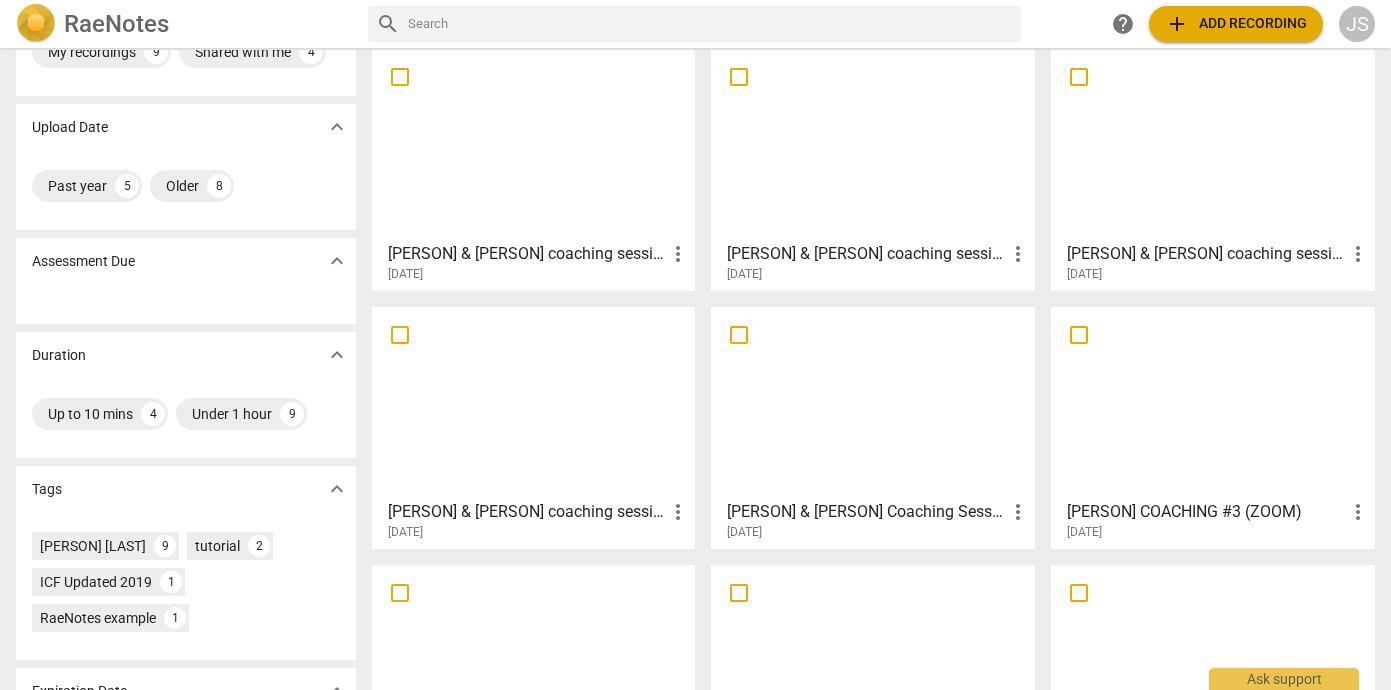 scroll, scrollTop: 0, scrollLeft: 0, axis: both 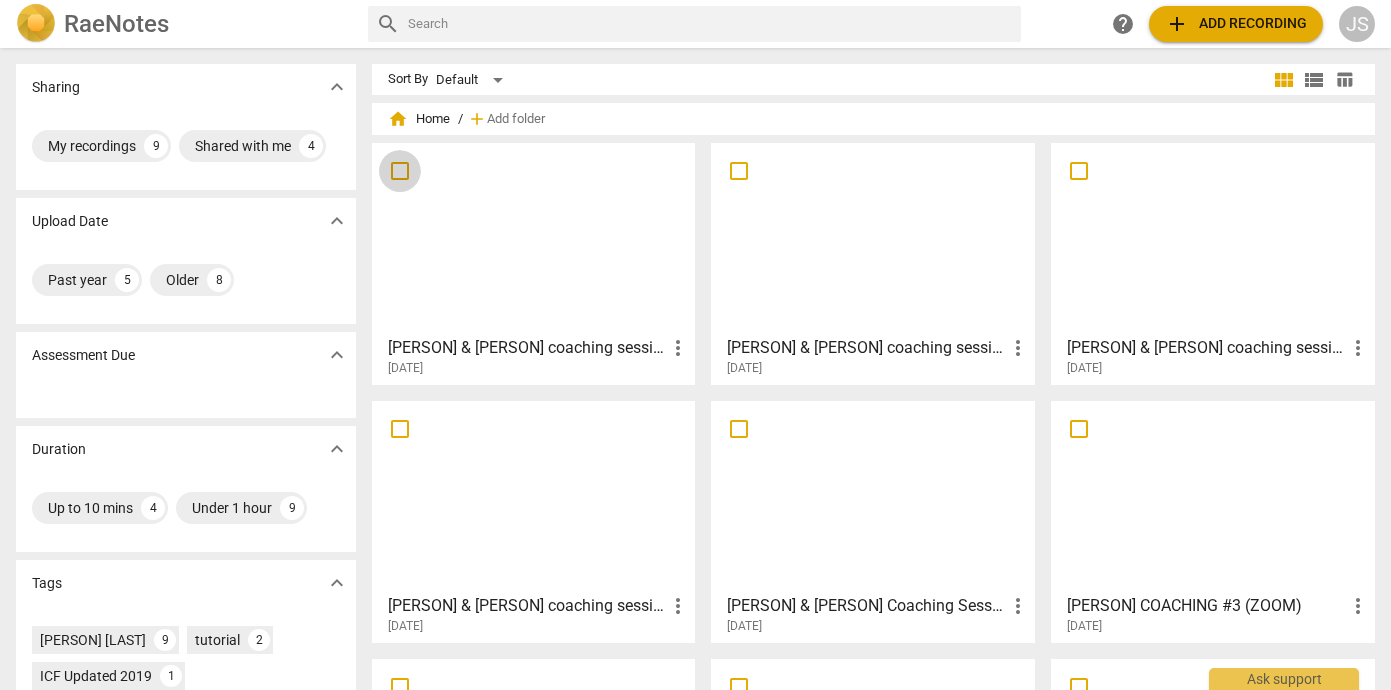 click at bounding box center [400, 171] 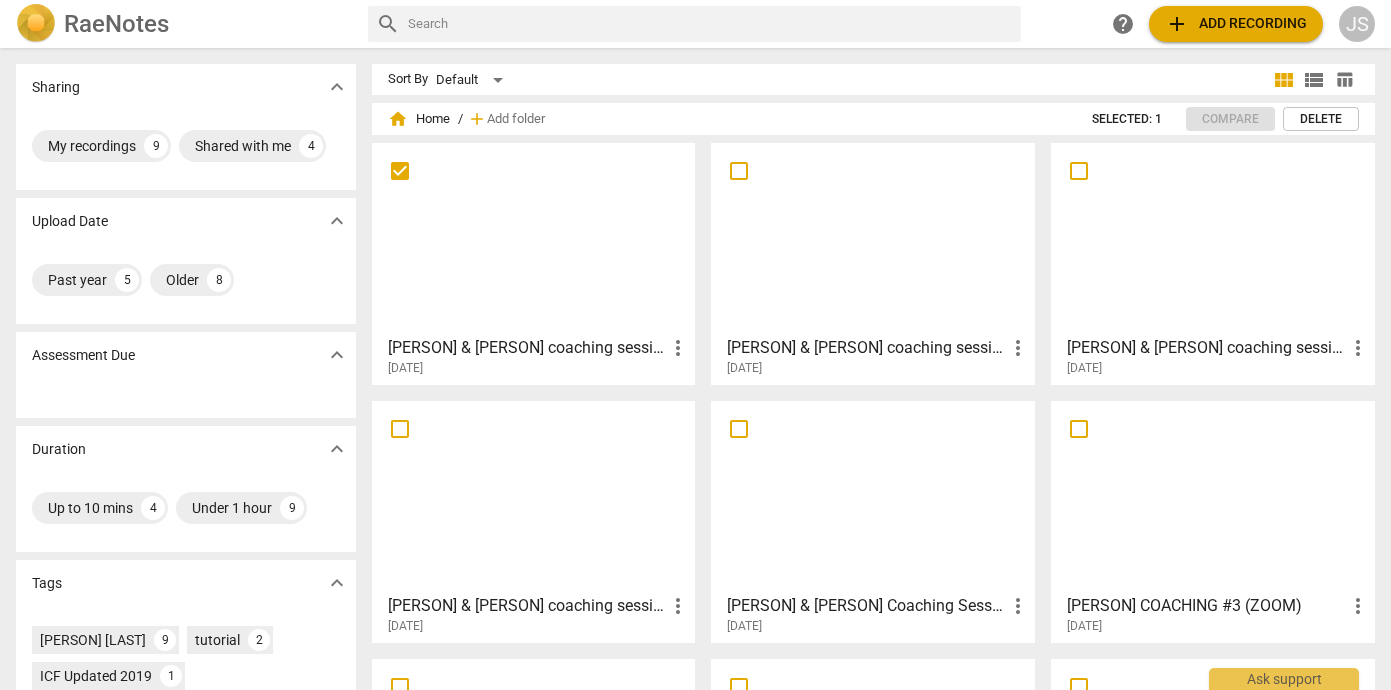 click at bounding box center [400, 171] 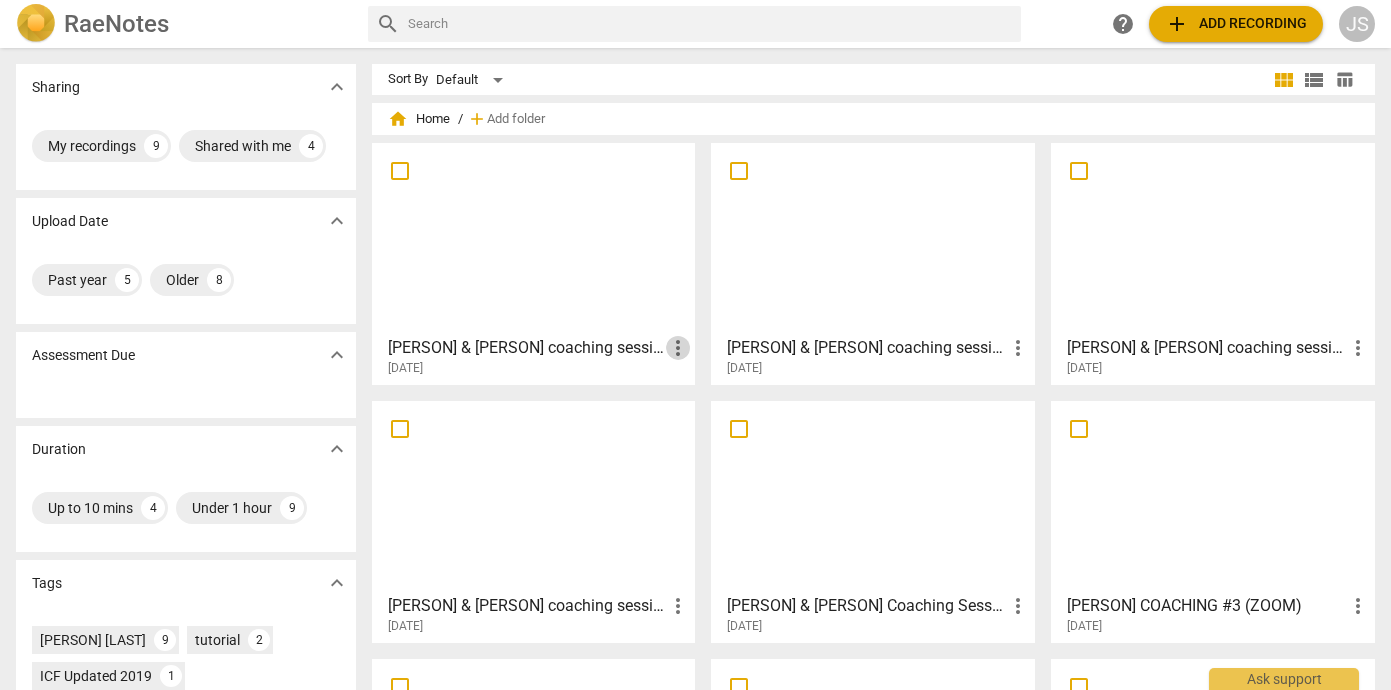 click on "more_vert" at bounding box center [678, 348] 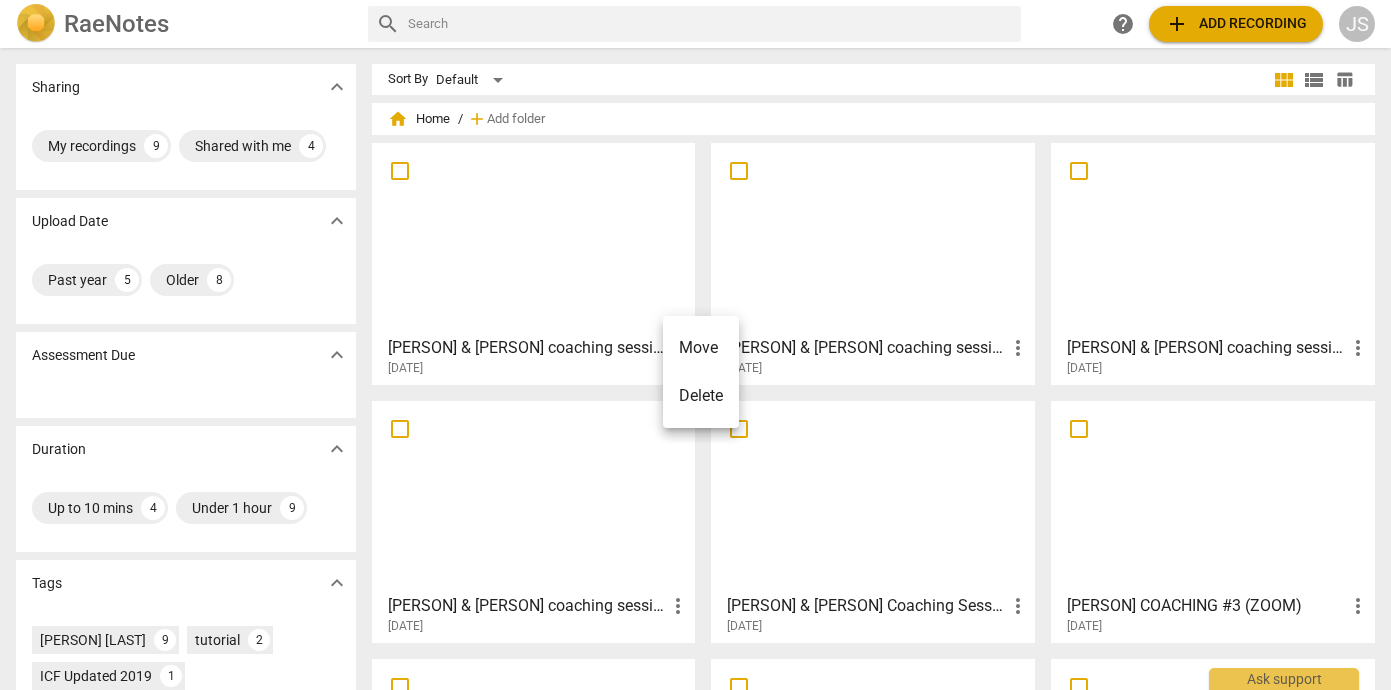 click at bounding box center [695, 345] 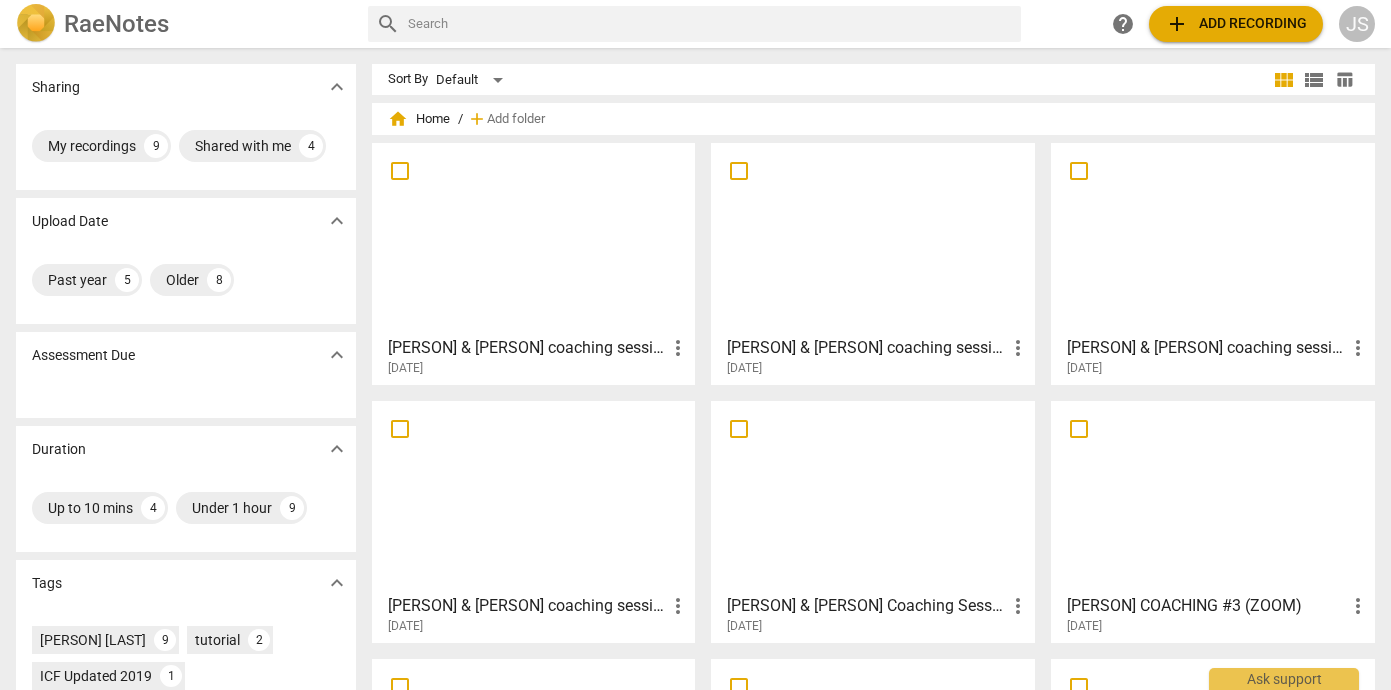 click at bounding box center (534, 238) 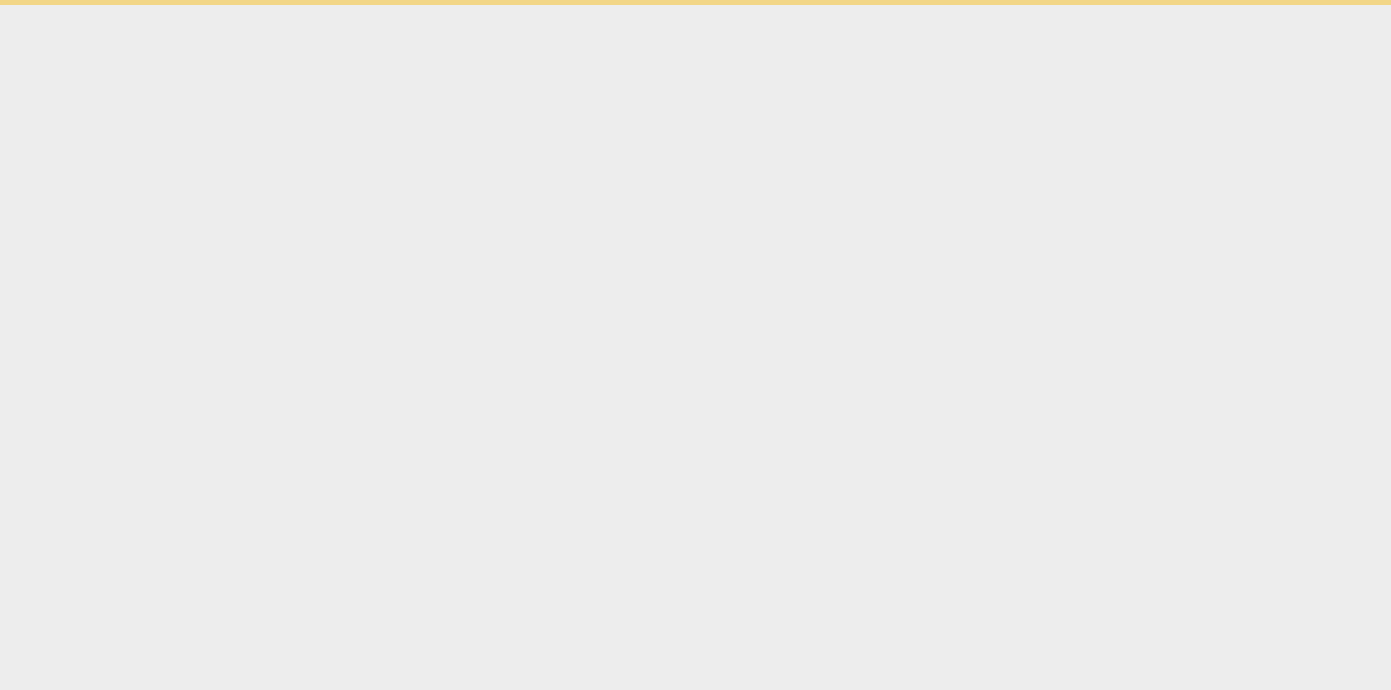 click on "Ask support" at bounding box center [695, 2] 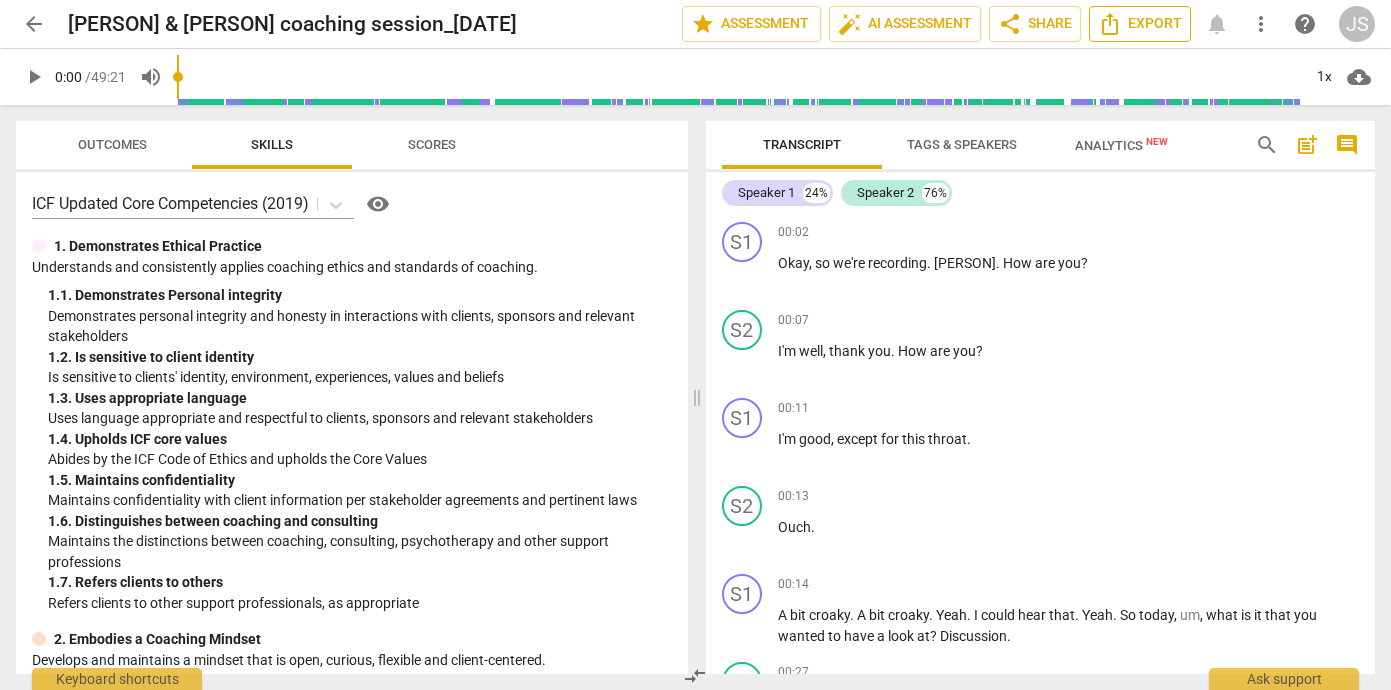 click on "Export" at bounding box center (1140, 24) 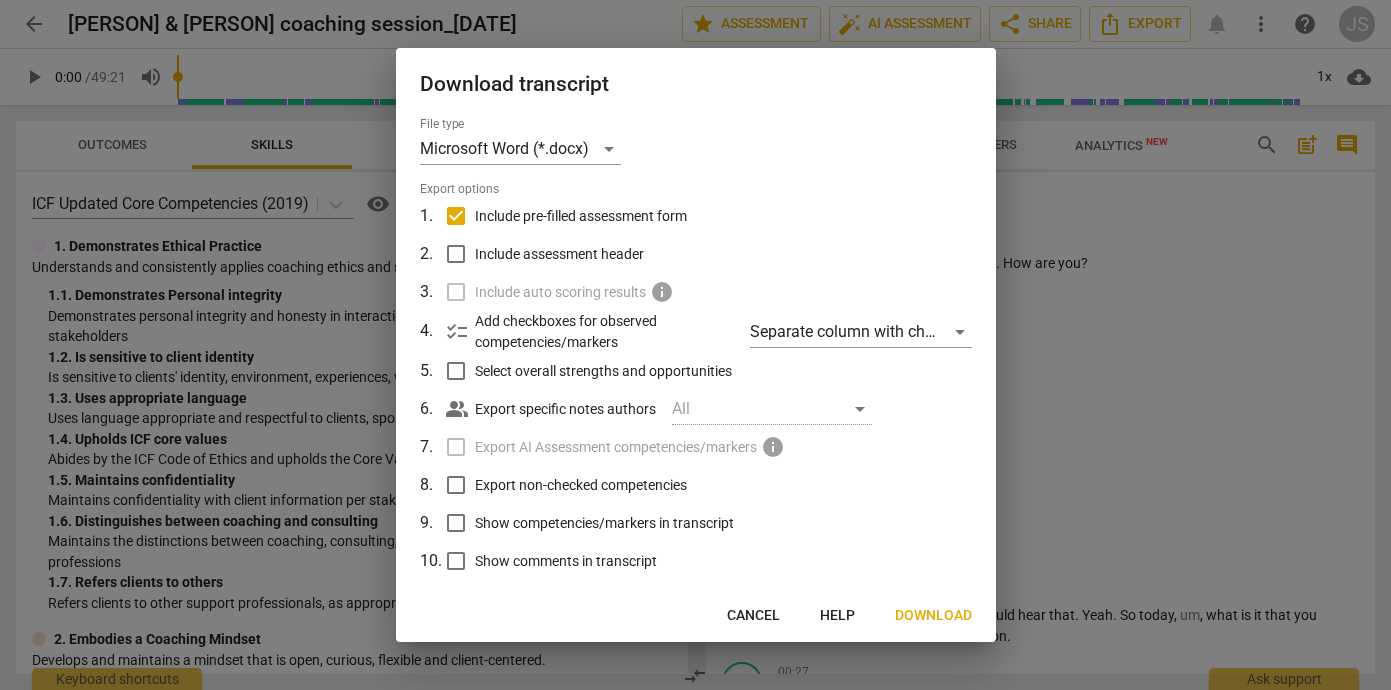 click on "Cancel" at bounding box center (753, 616) 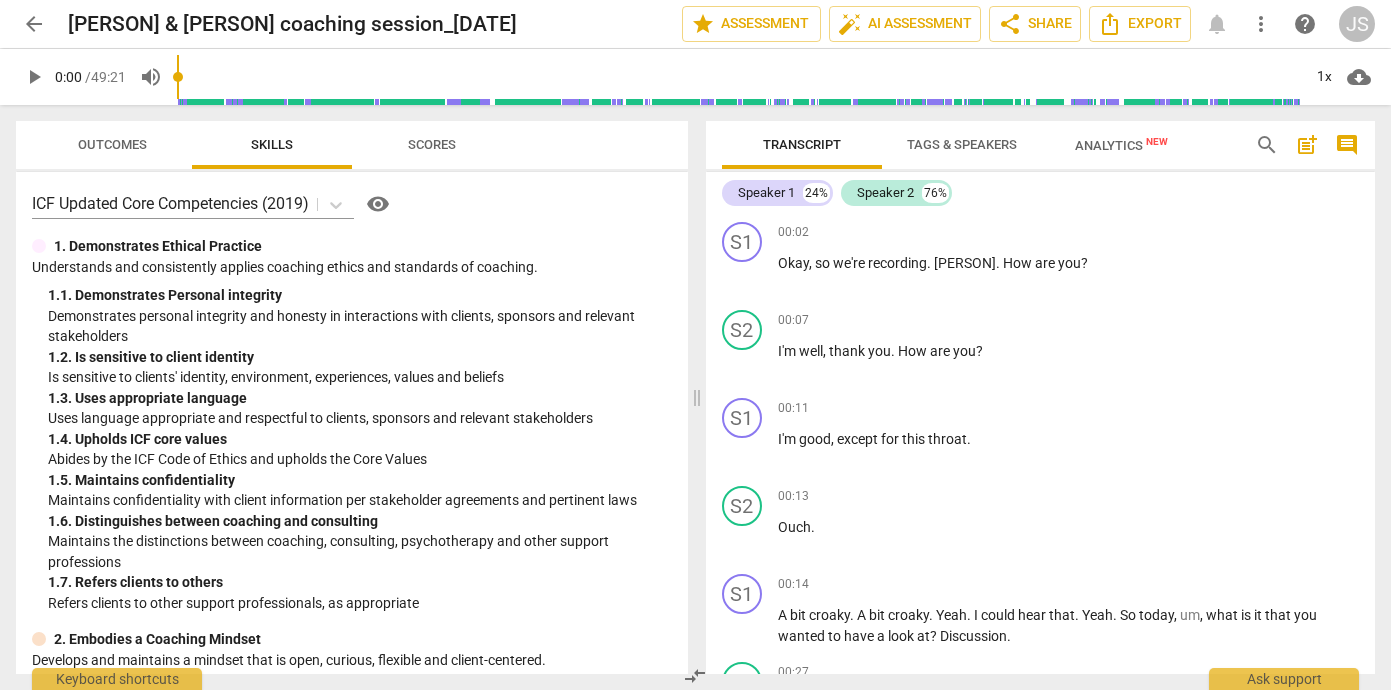 click on "comment" at bounding box center (1347, 145) 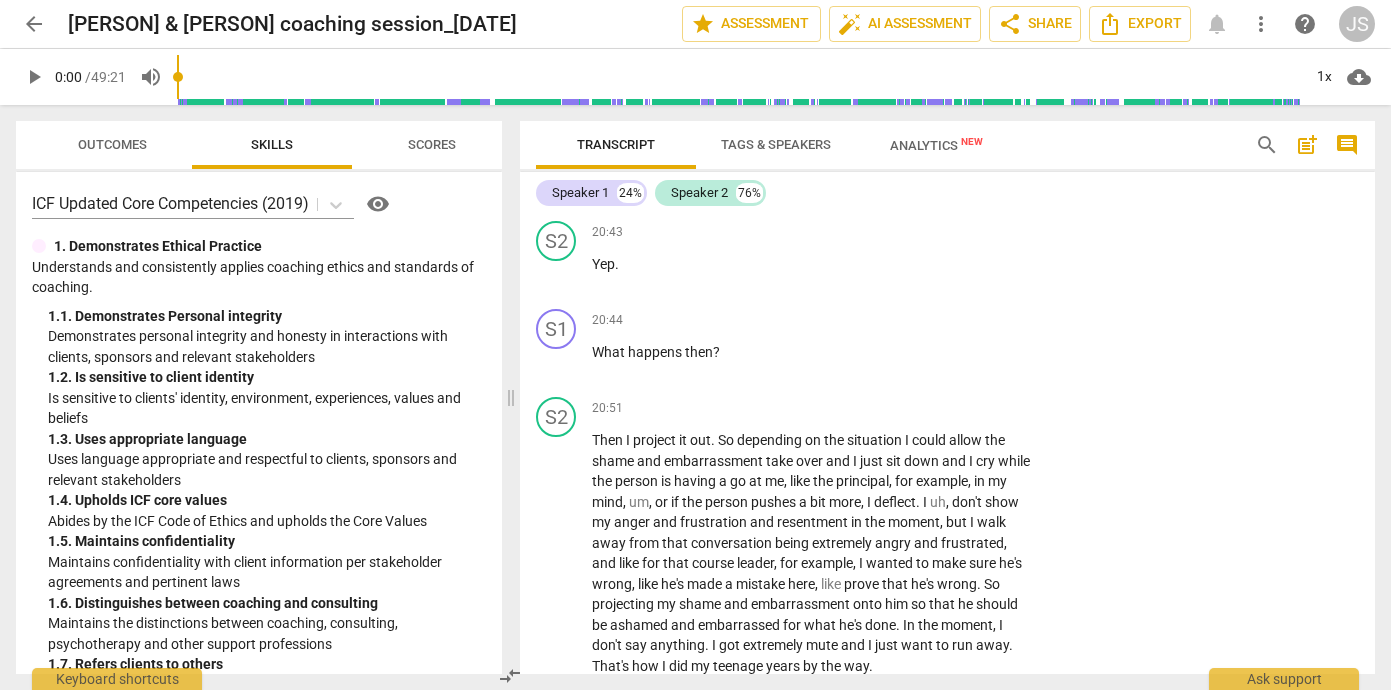 scroll, scrollTop: 6256, scrollLeft: 0, axis: vertical 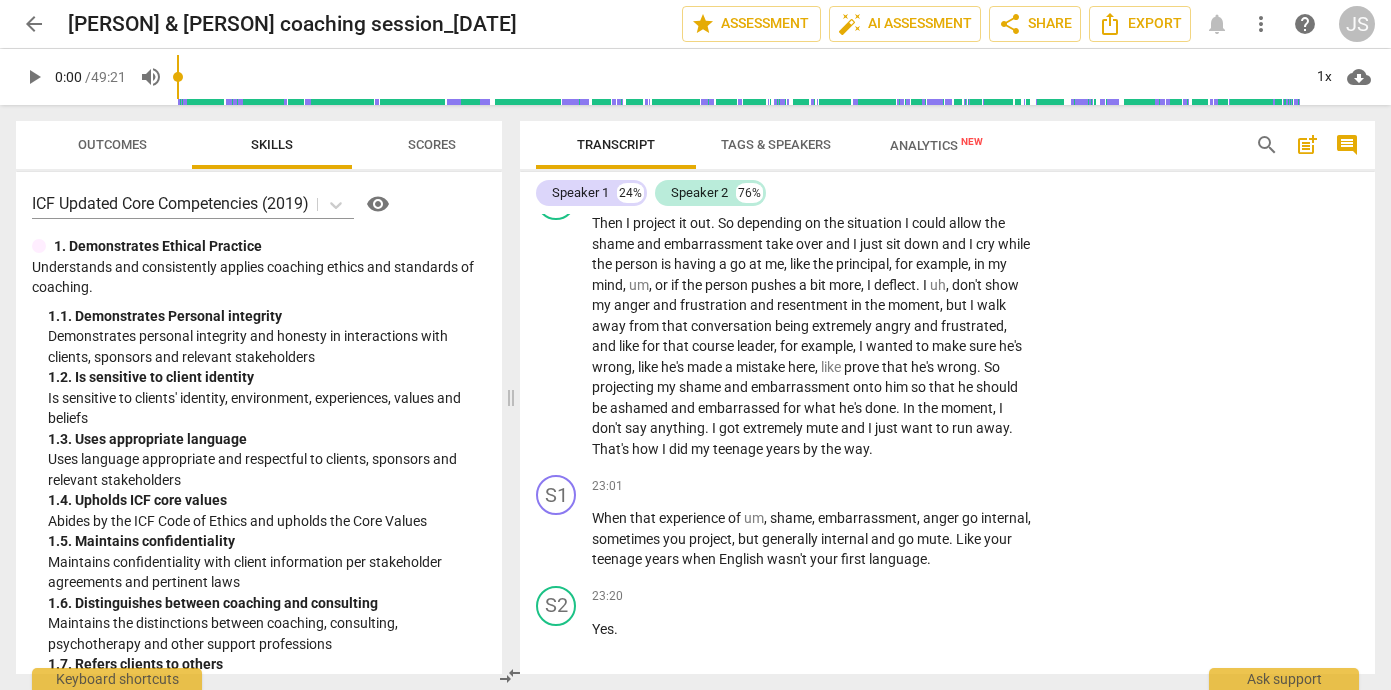 click on "post_add" at bounding box center (1307, 145) 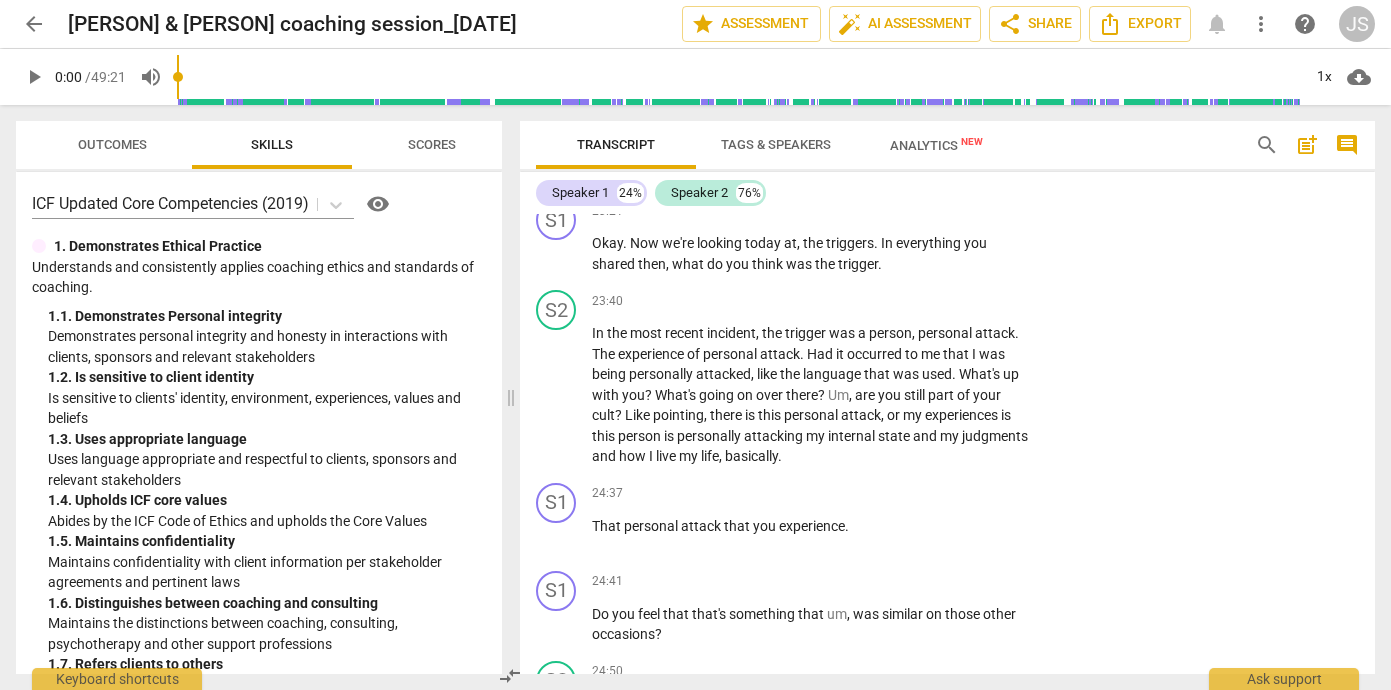 scroll, scrollTop: 7149, scrollLeft: 0, axis: vertical 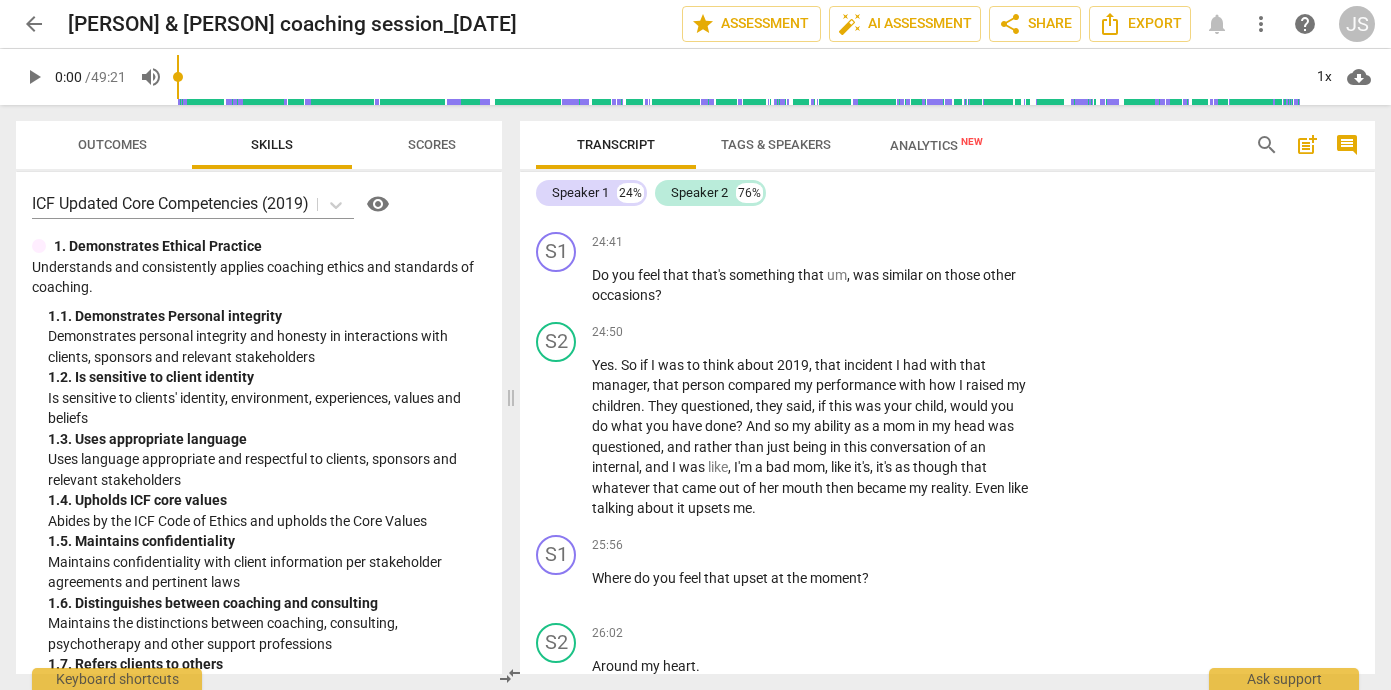 click on "comment" at bounding box center (1347, 145) 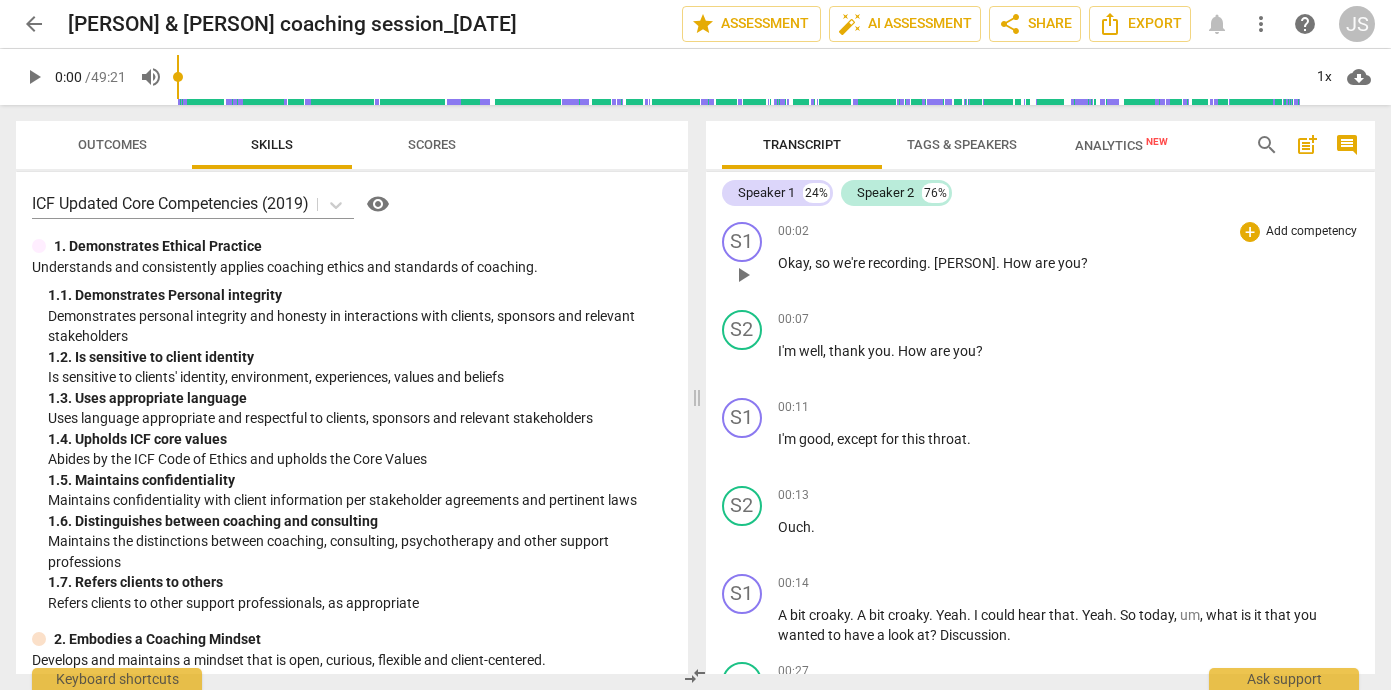 scroll, scrollTop: 0, scrollLeft: 0, axis: both 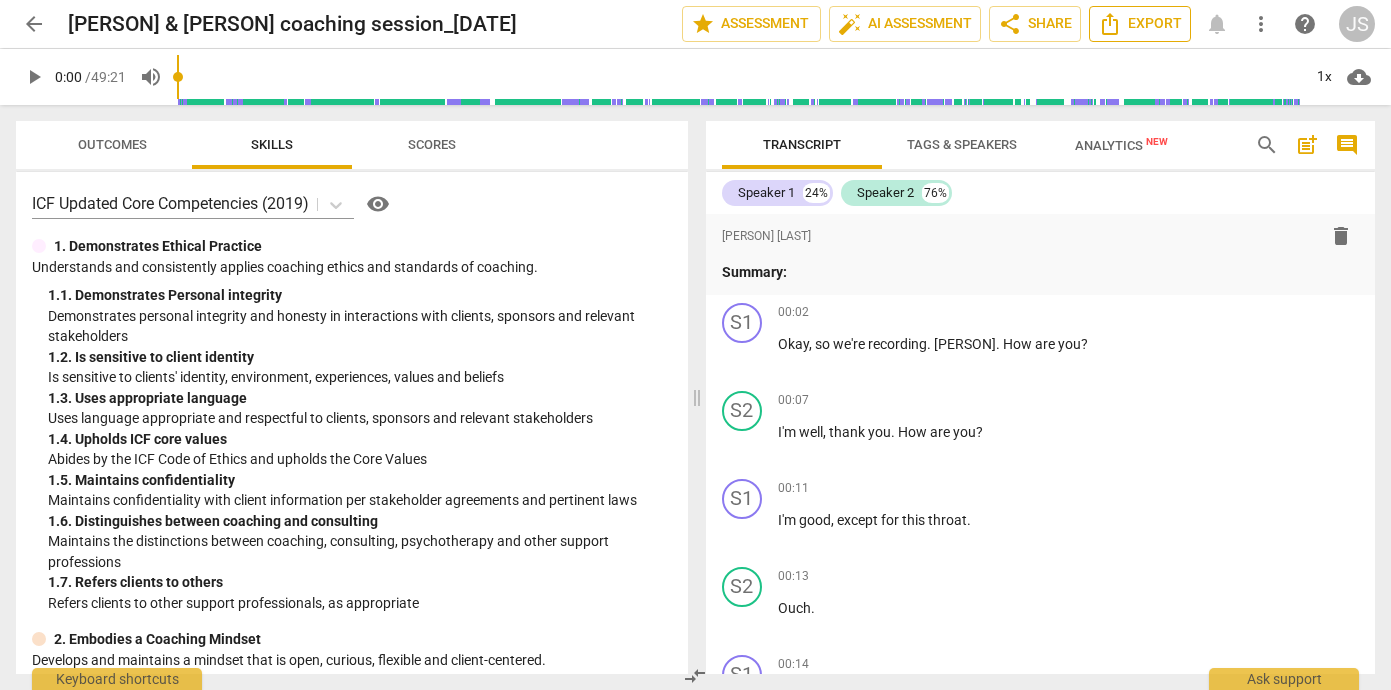 click on "Export" at bounding box center (1140, 24) 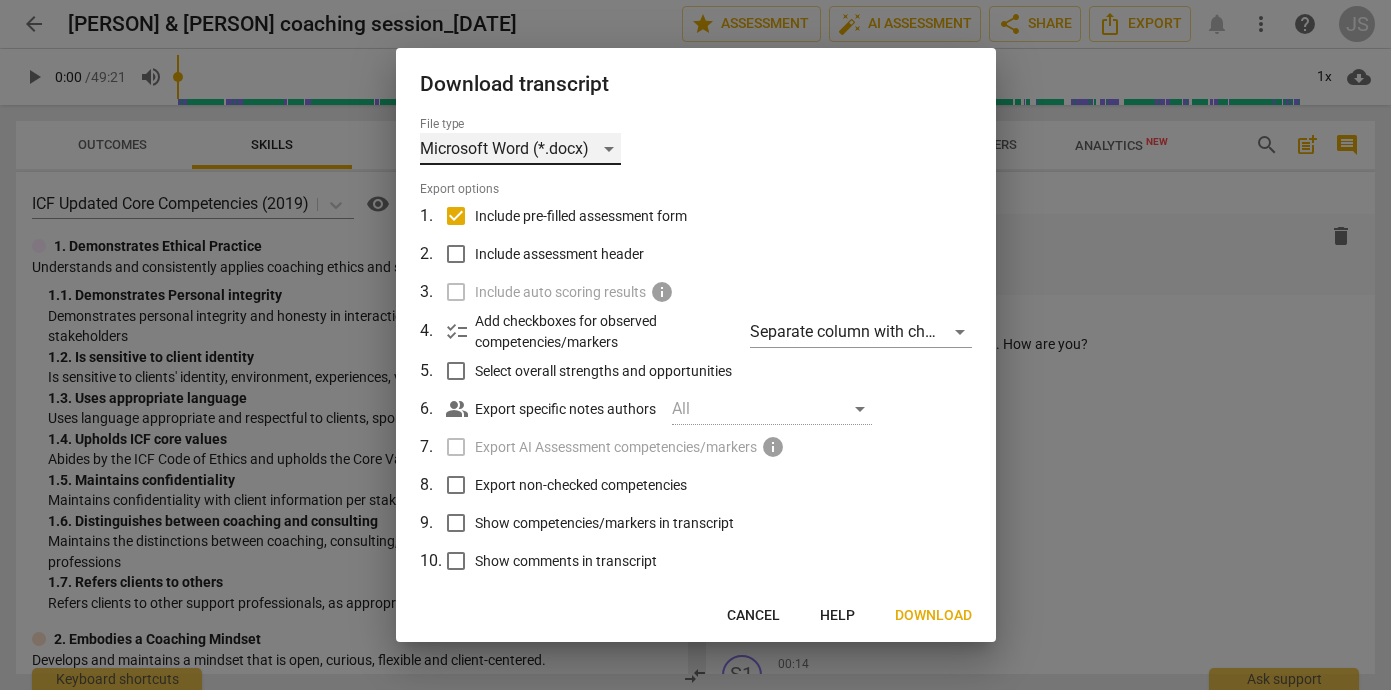 click on "Microsoft Word (*.docx)" at bounding box center (520, 149) 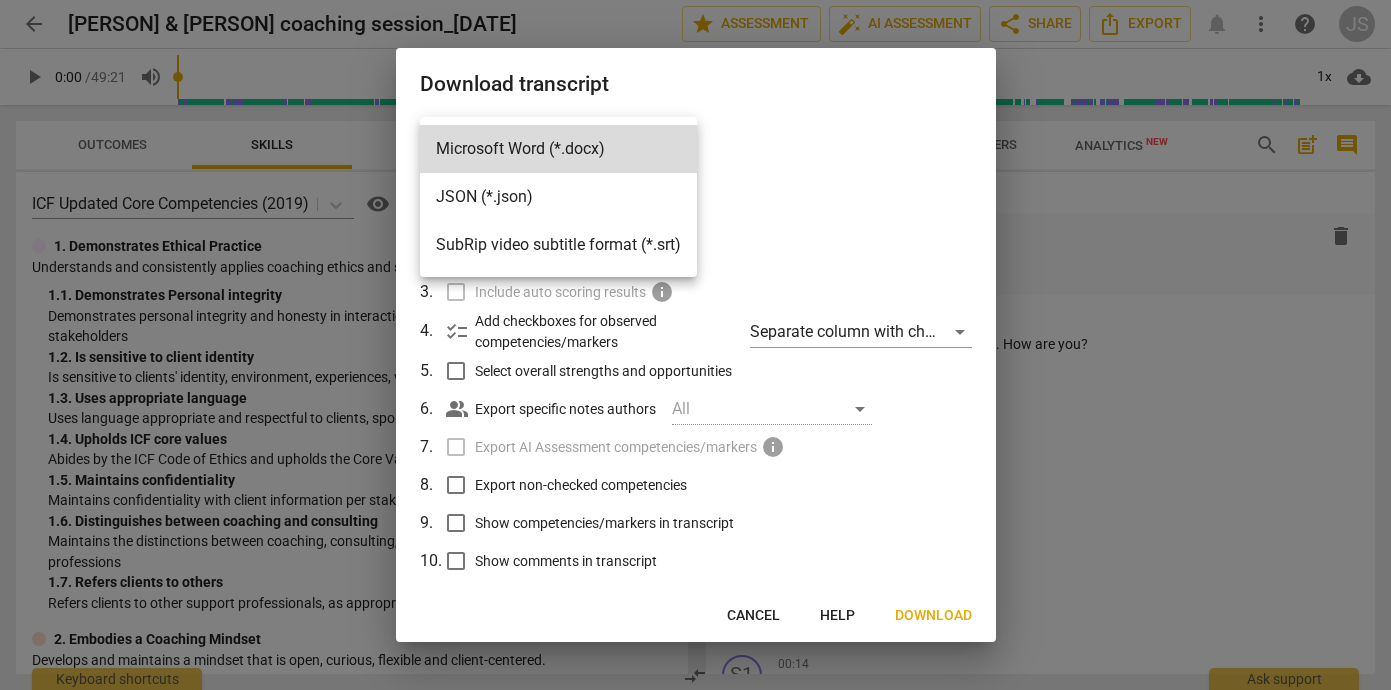 click at bounding box center (695, 345) 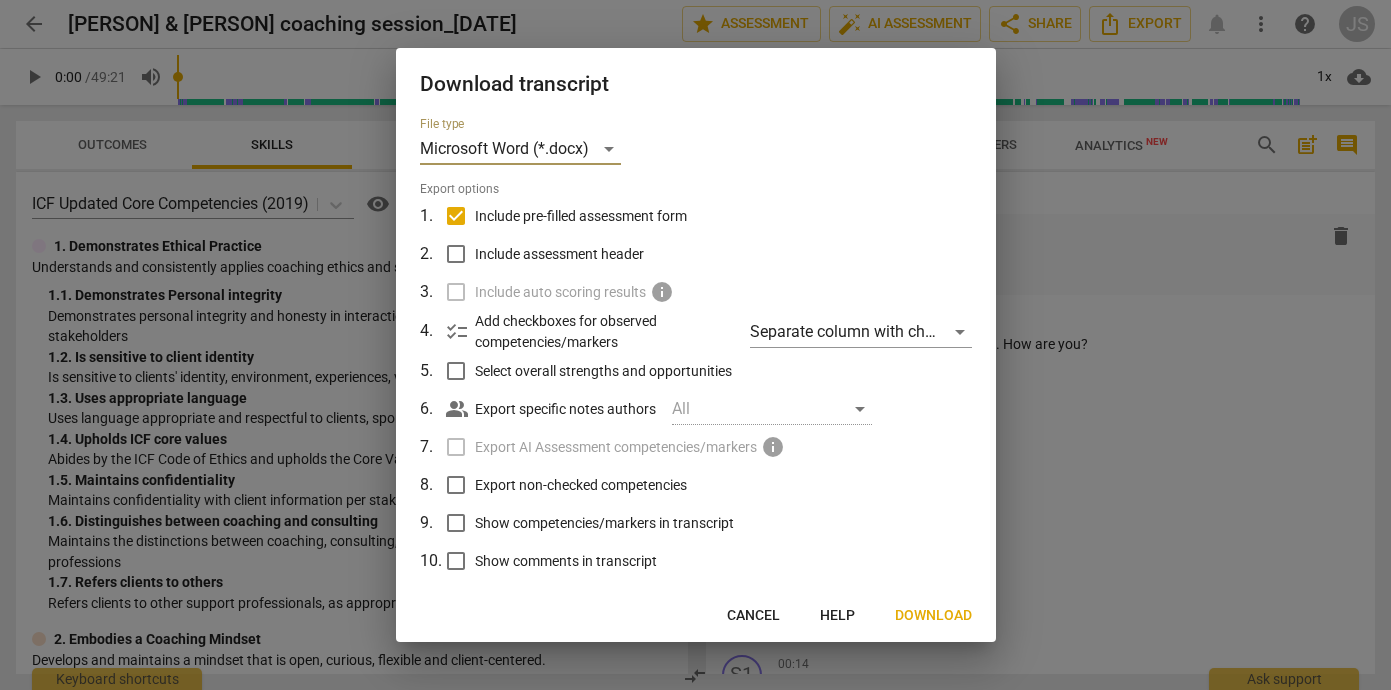 click on "Download" at bounding box center [933, 616] 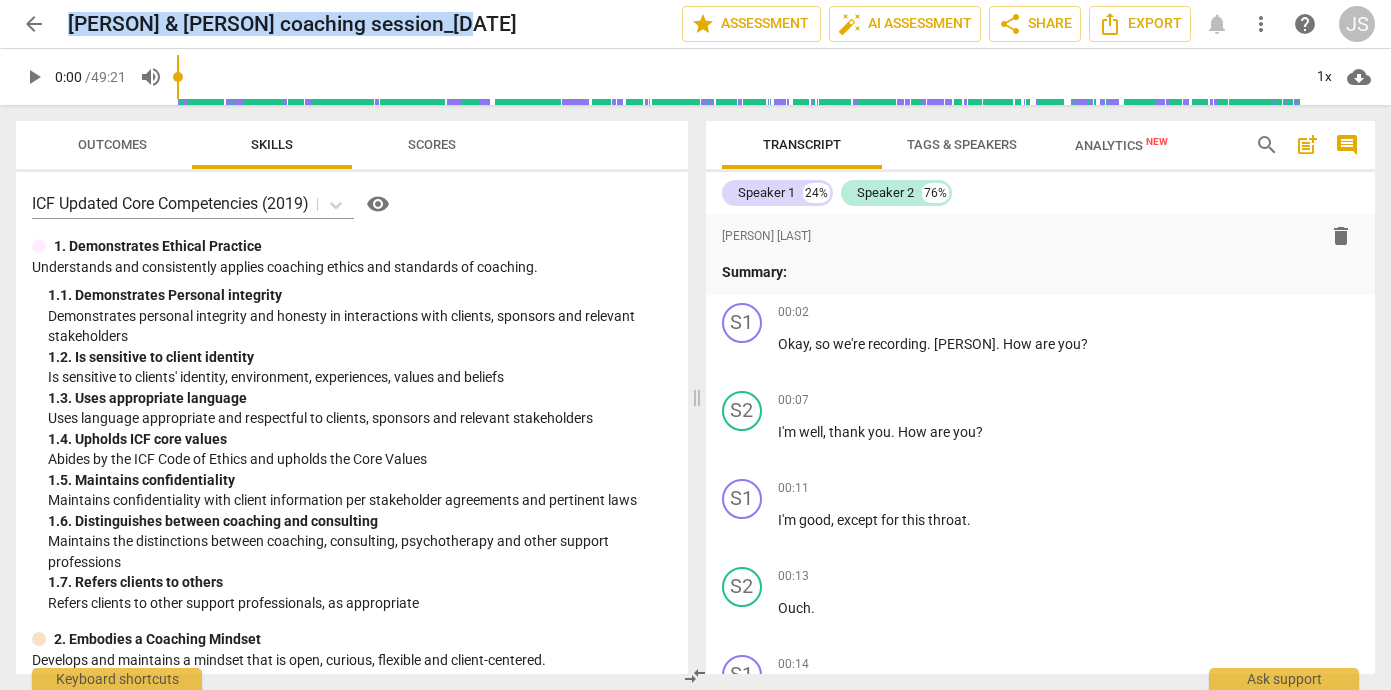 drag, startPoint x: 454, startPoint y: 24, endPoint x: 64, endPoint y: 25, distance: 390.00128 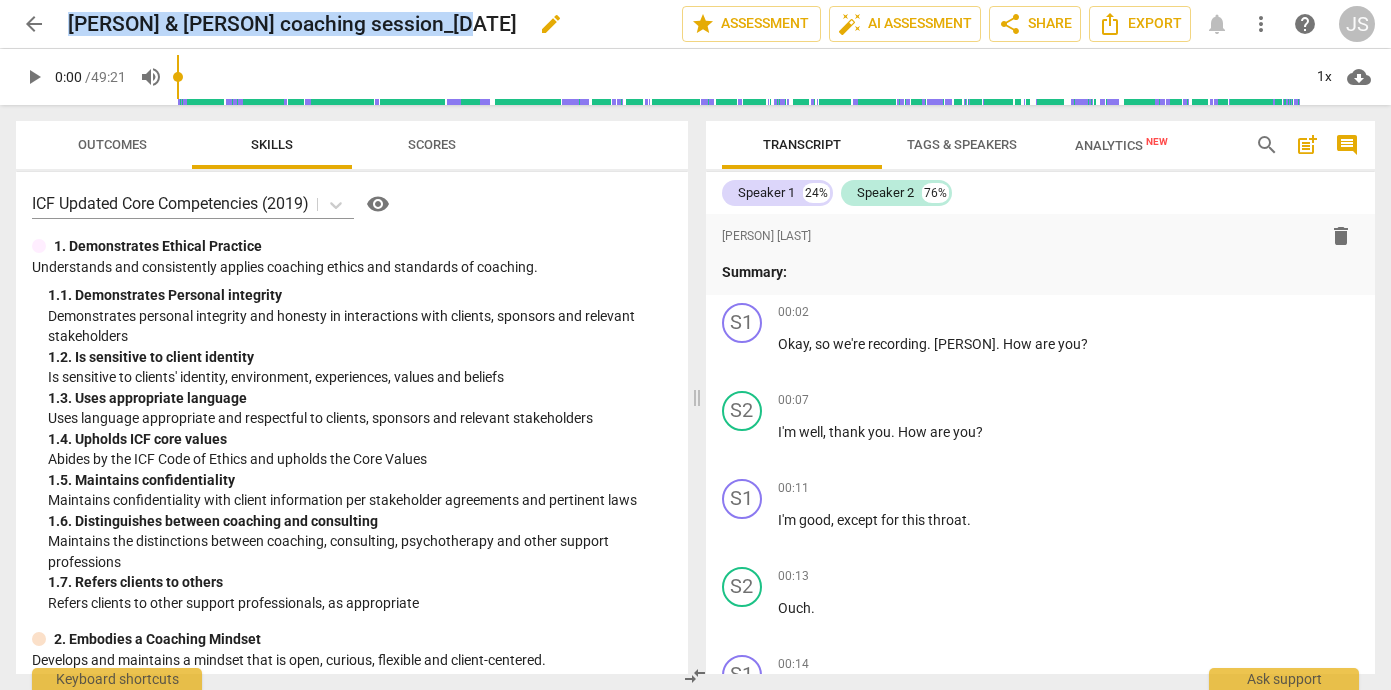 copy on "Atty & Louise coaching session_10/12/24" 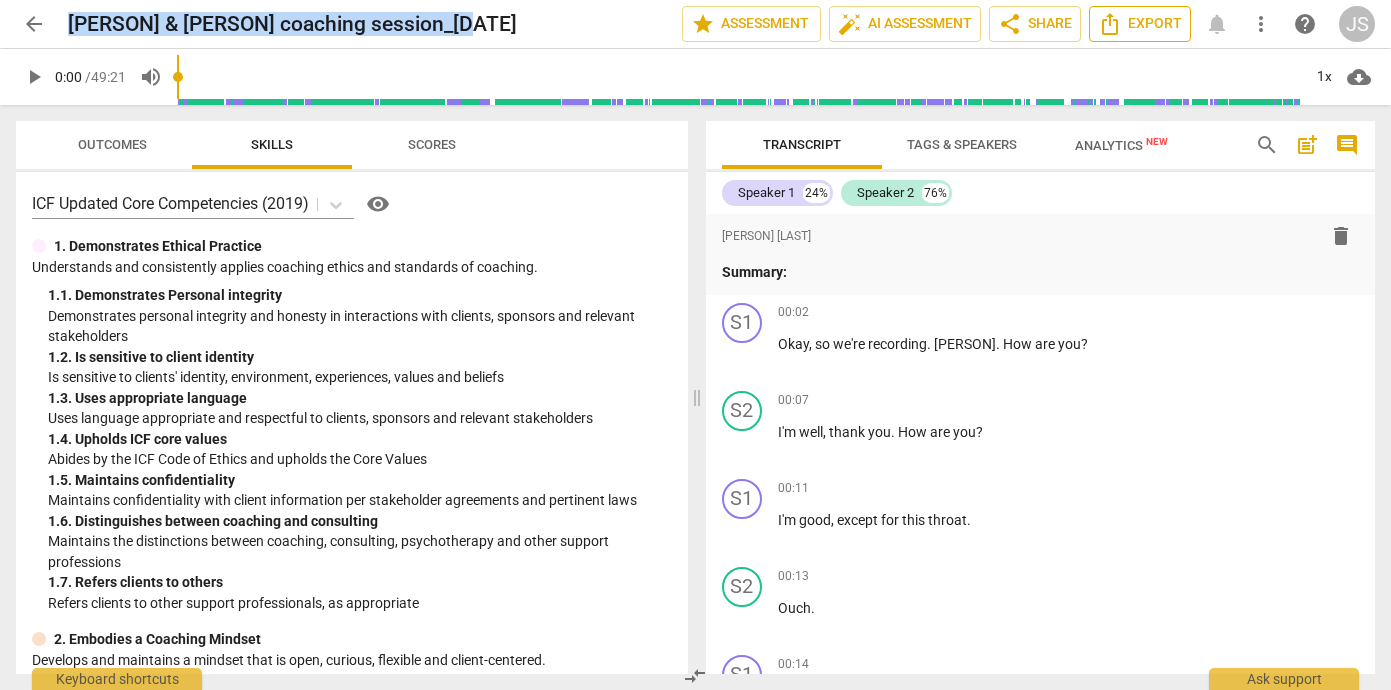 click on "Export" at bounding box center (1140, 24) 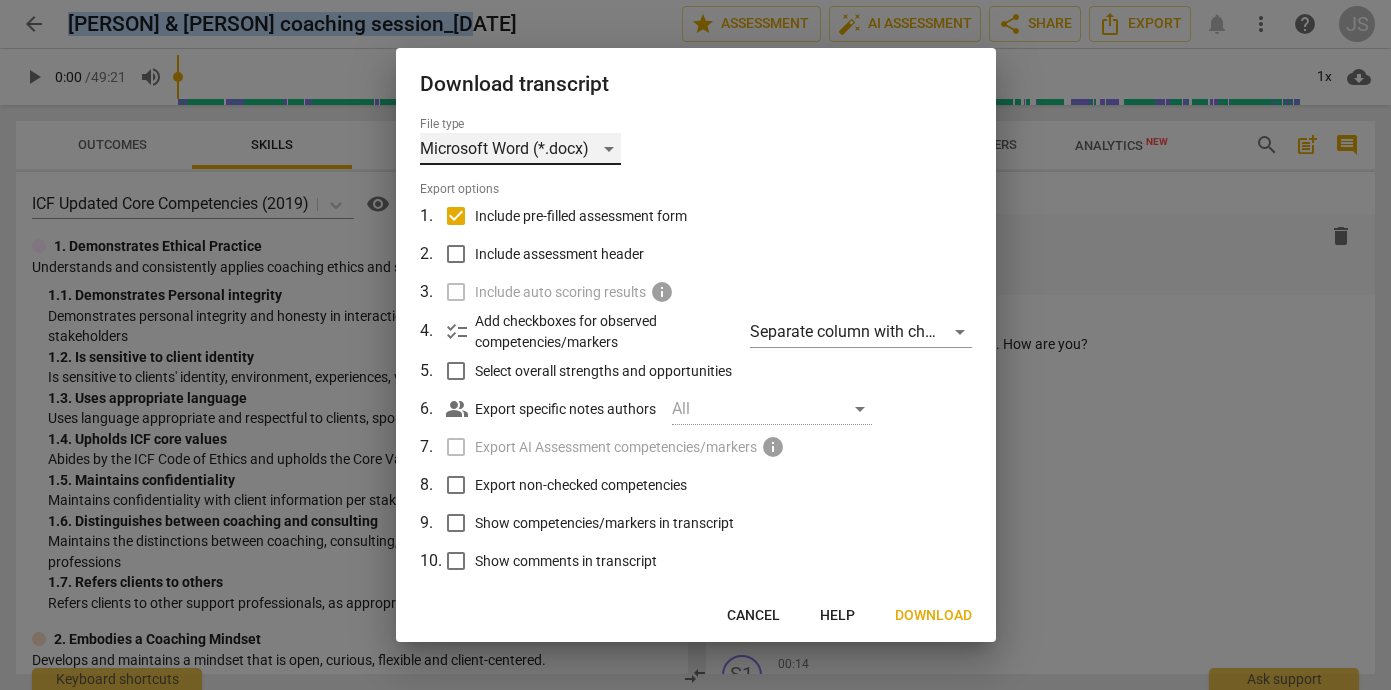 click on "Microsoft Word (*.docx)" at bounding box center [520, 149] 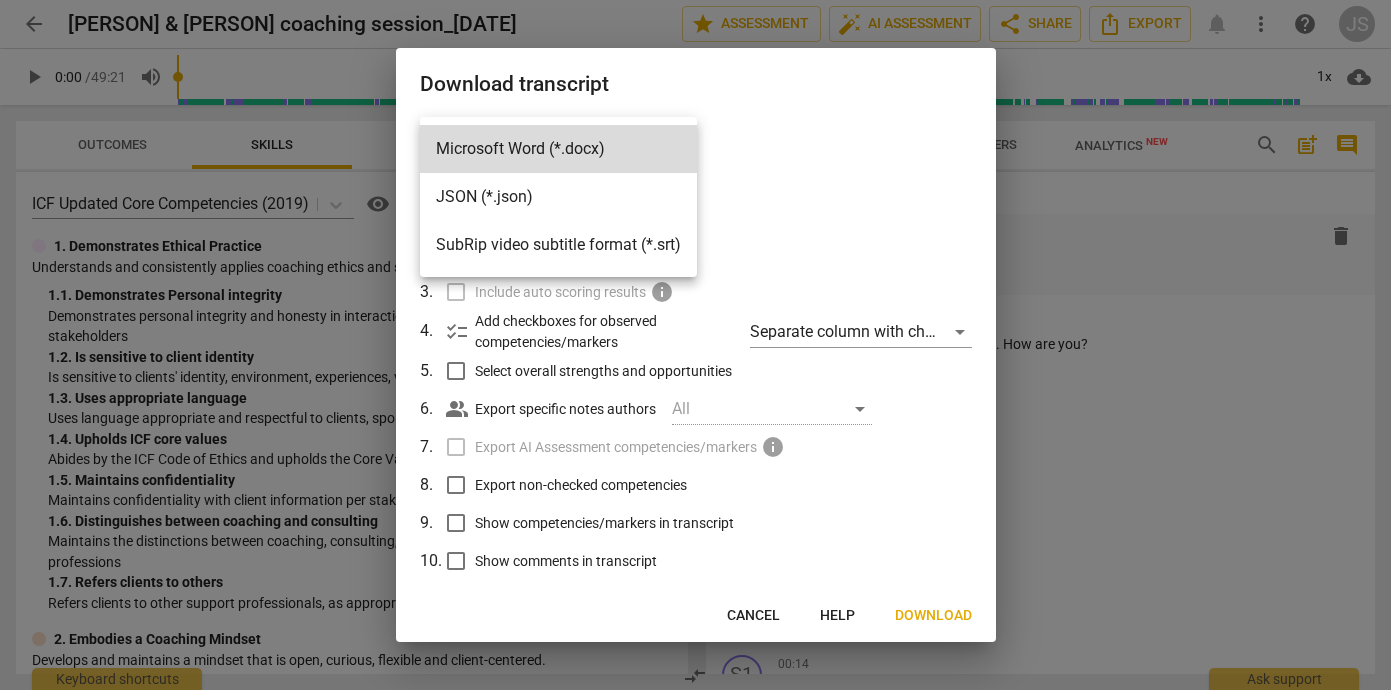 click at bounding box center (695, 345) 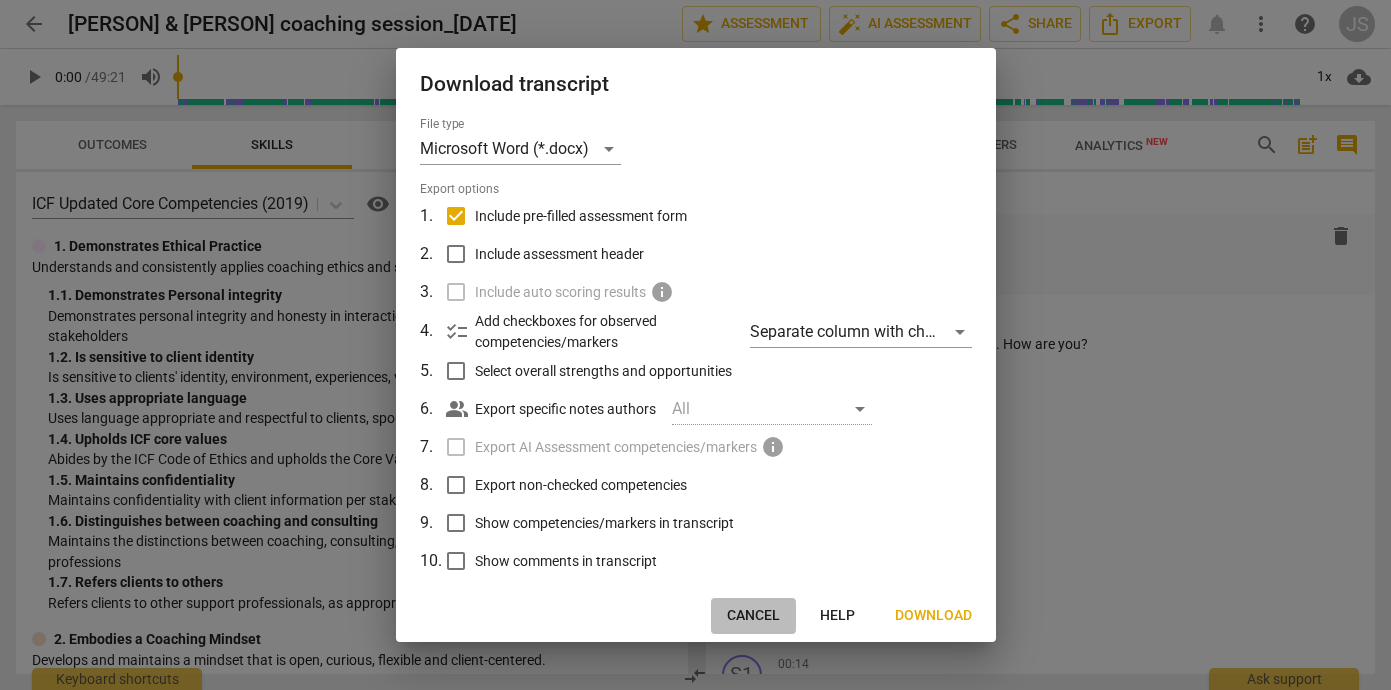 click on "Cancel" at bounding box center (753, 616) 